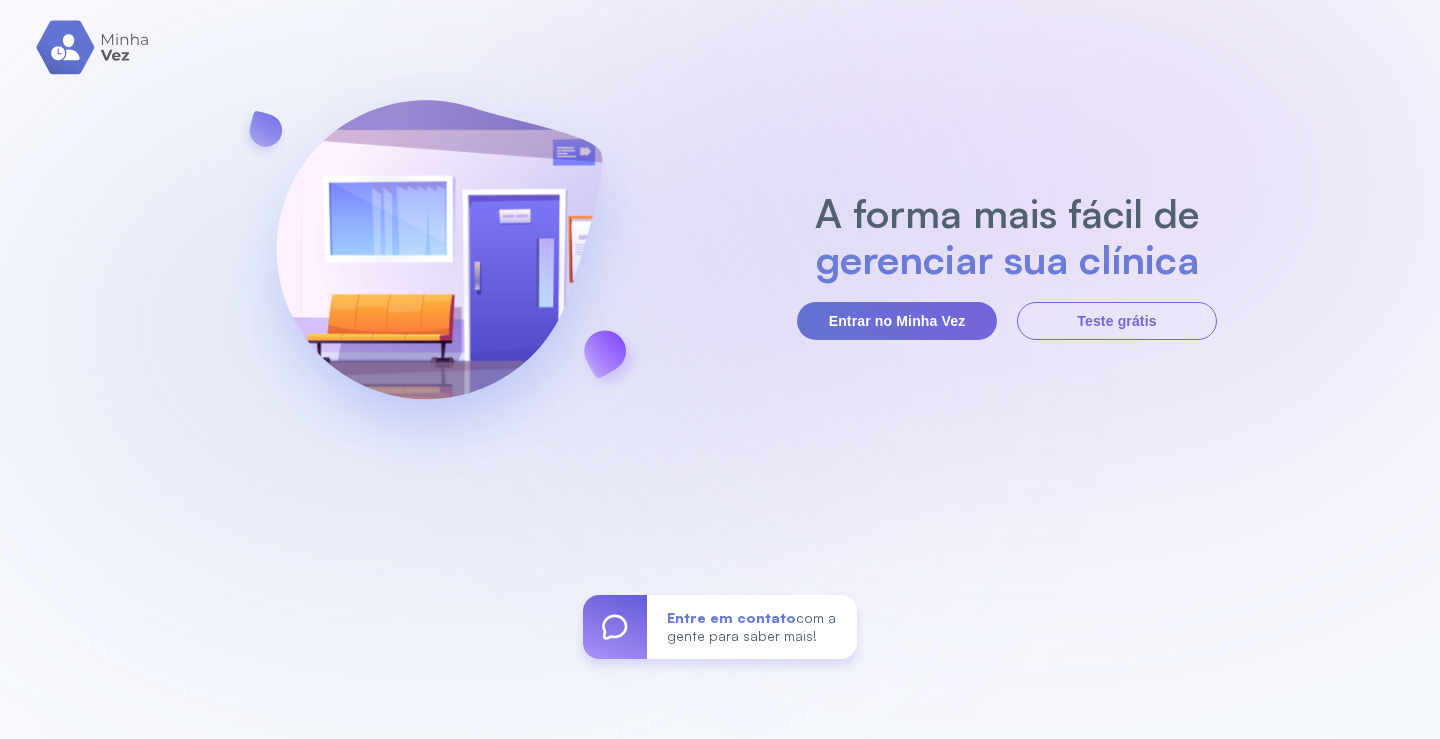 scroll, scrollTop: 0, scrollLeft: 0, axis: both 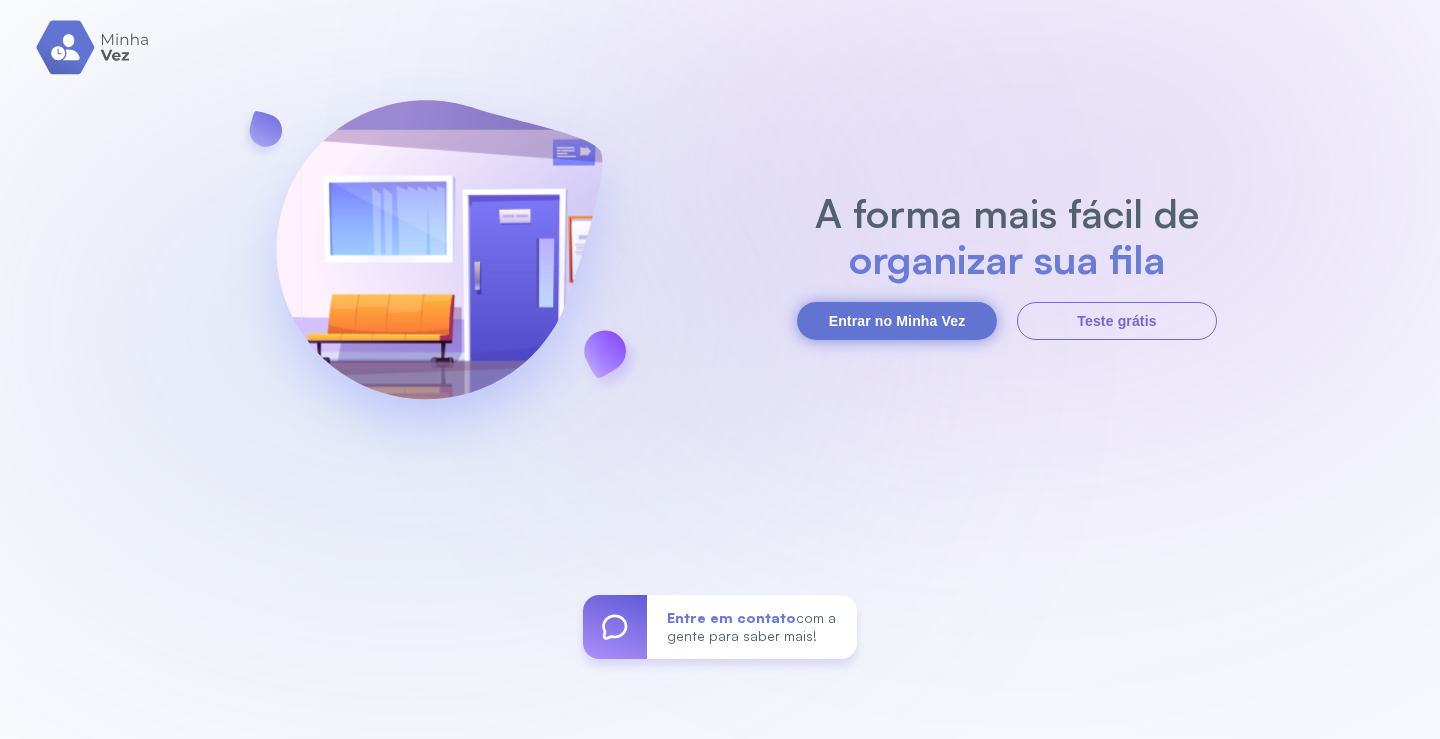 click on "Entrar no Minha Vez" at bounding box center (897, 321) 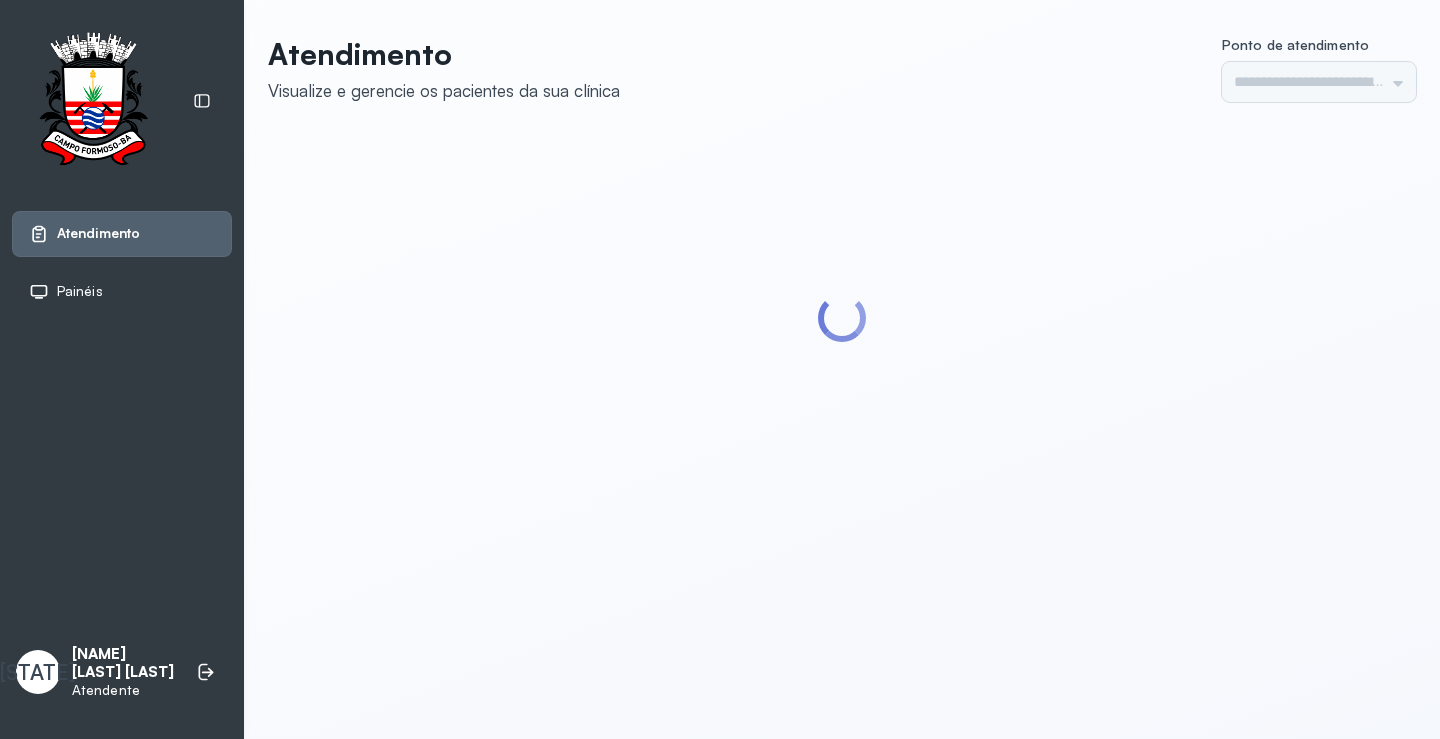 scroll, scrollTop: 0, scrollLeft: 0, axis: both 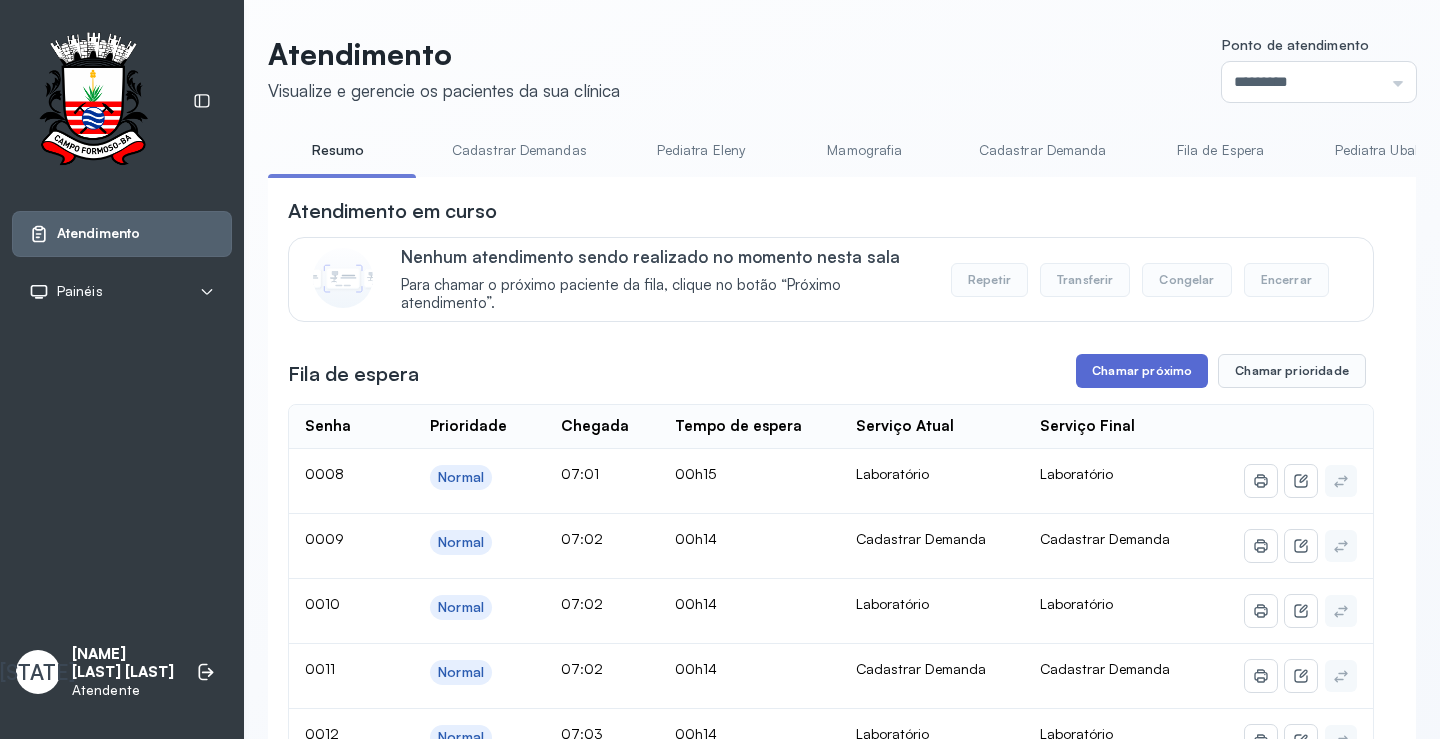 click on "Chamar próximo" at bounding box center [1142, 371] 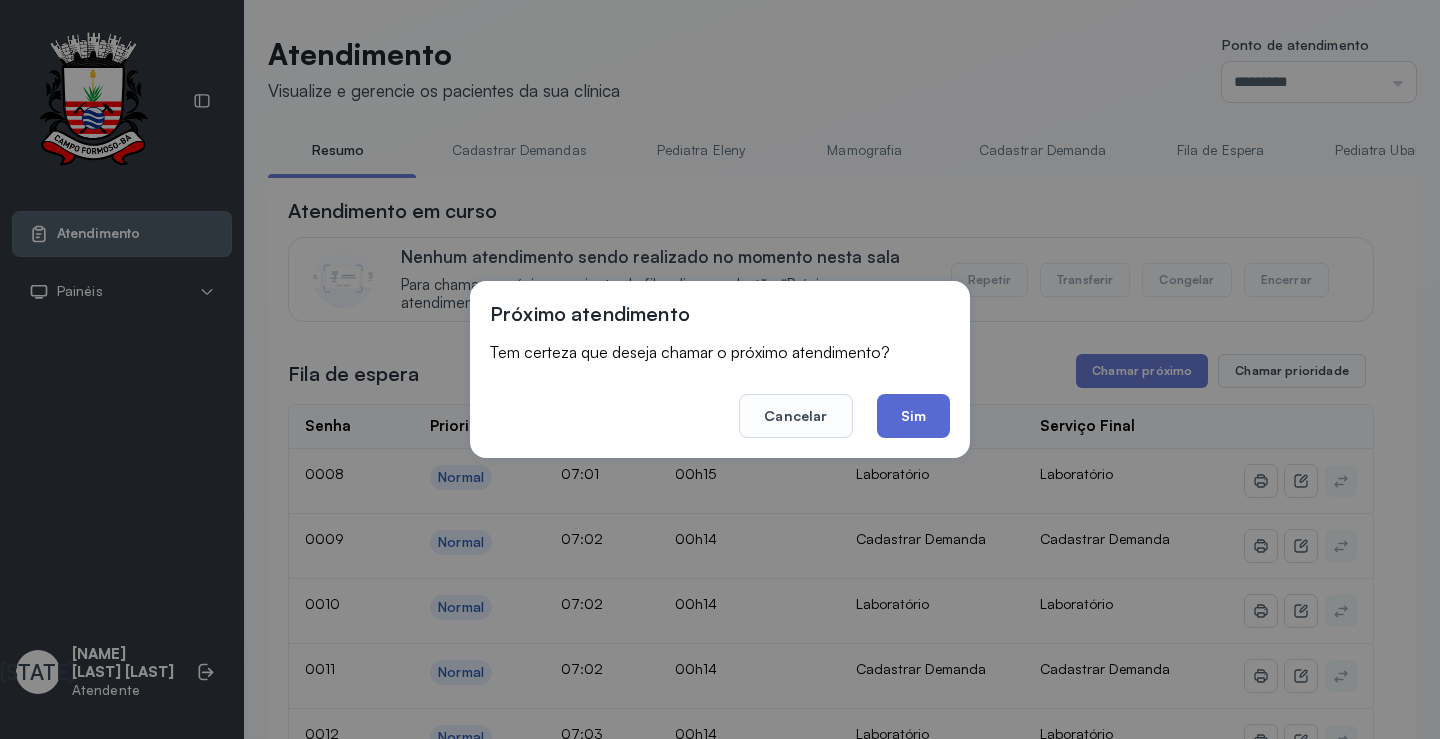 click on "Sim" 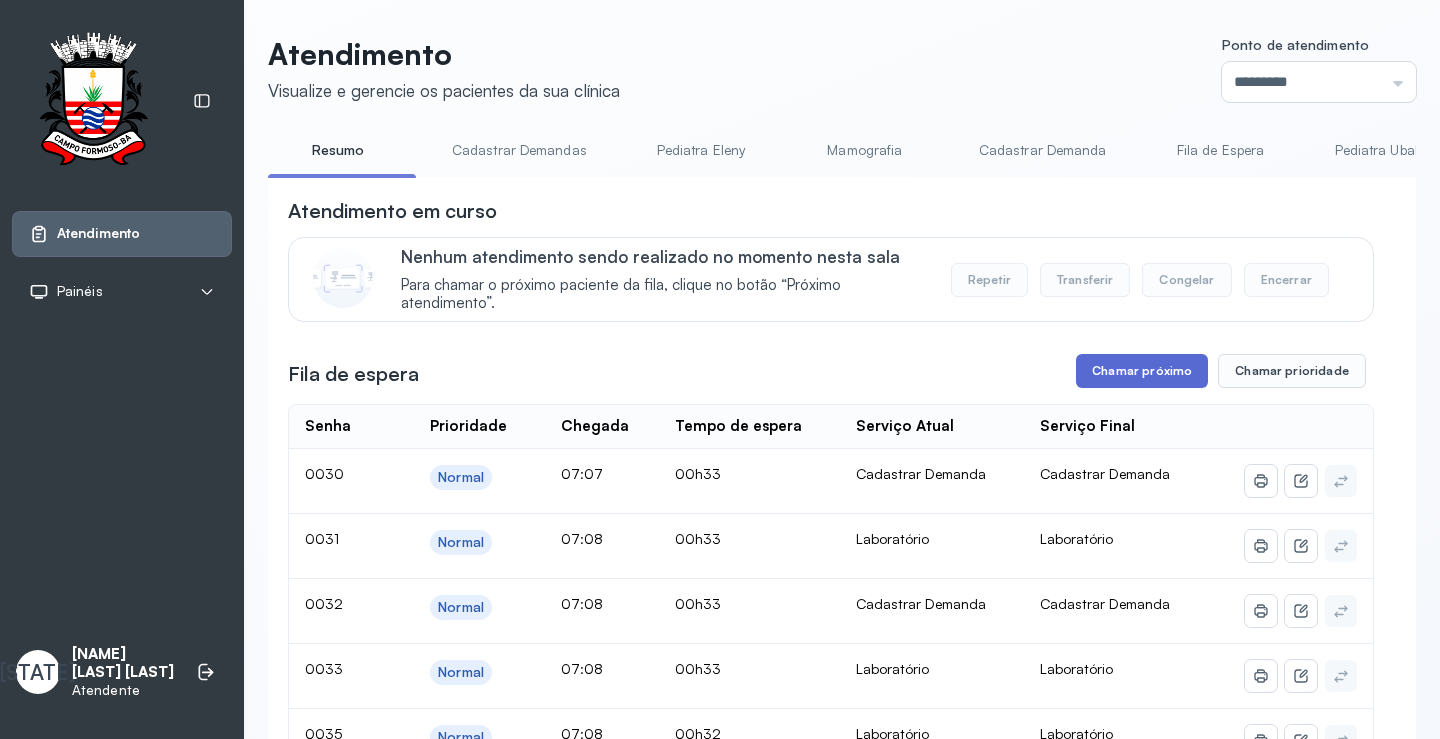 click on "Chamar próximo" at bounding box center [1142, 371] 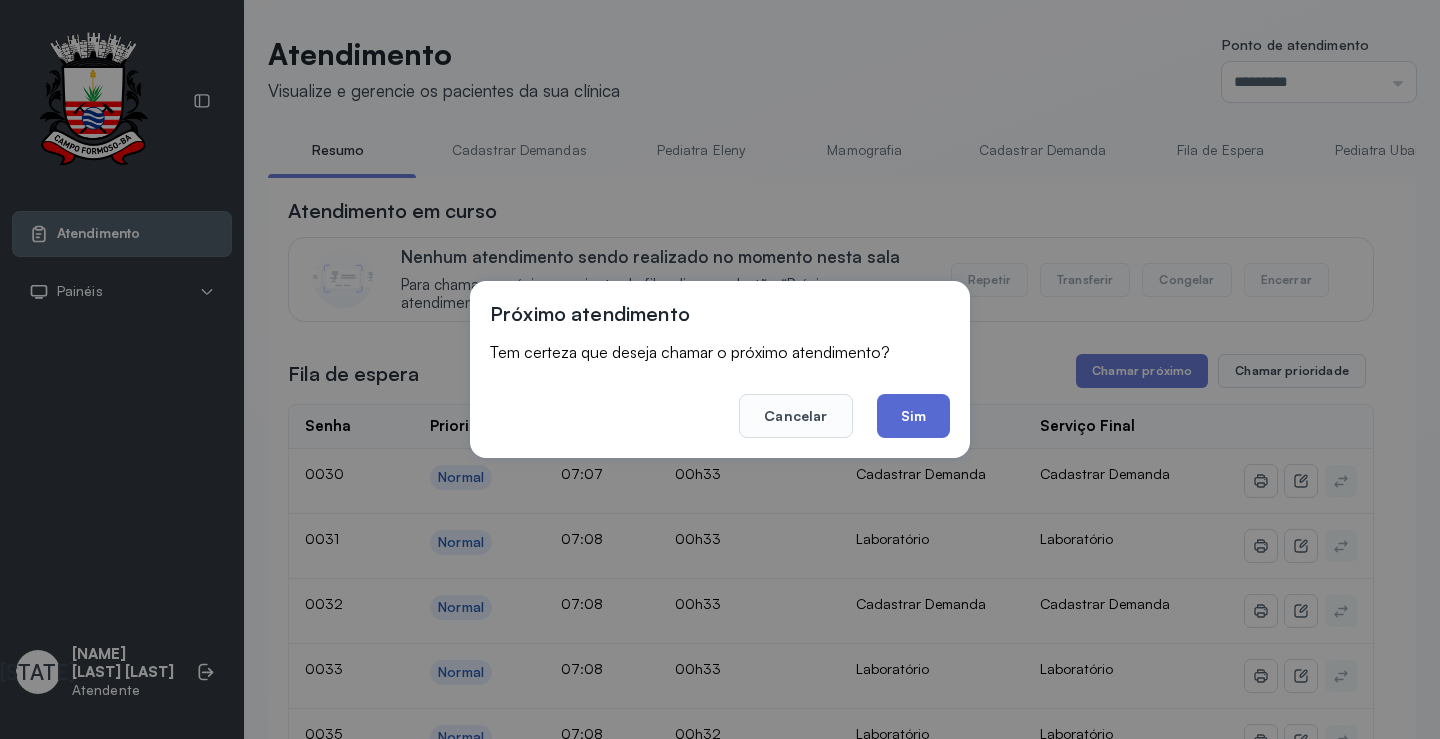 click on "Sim" 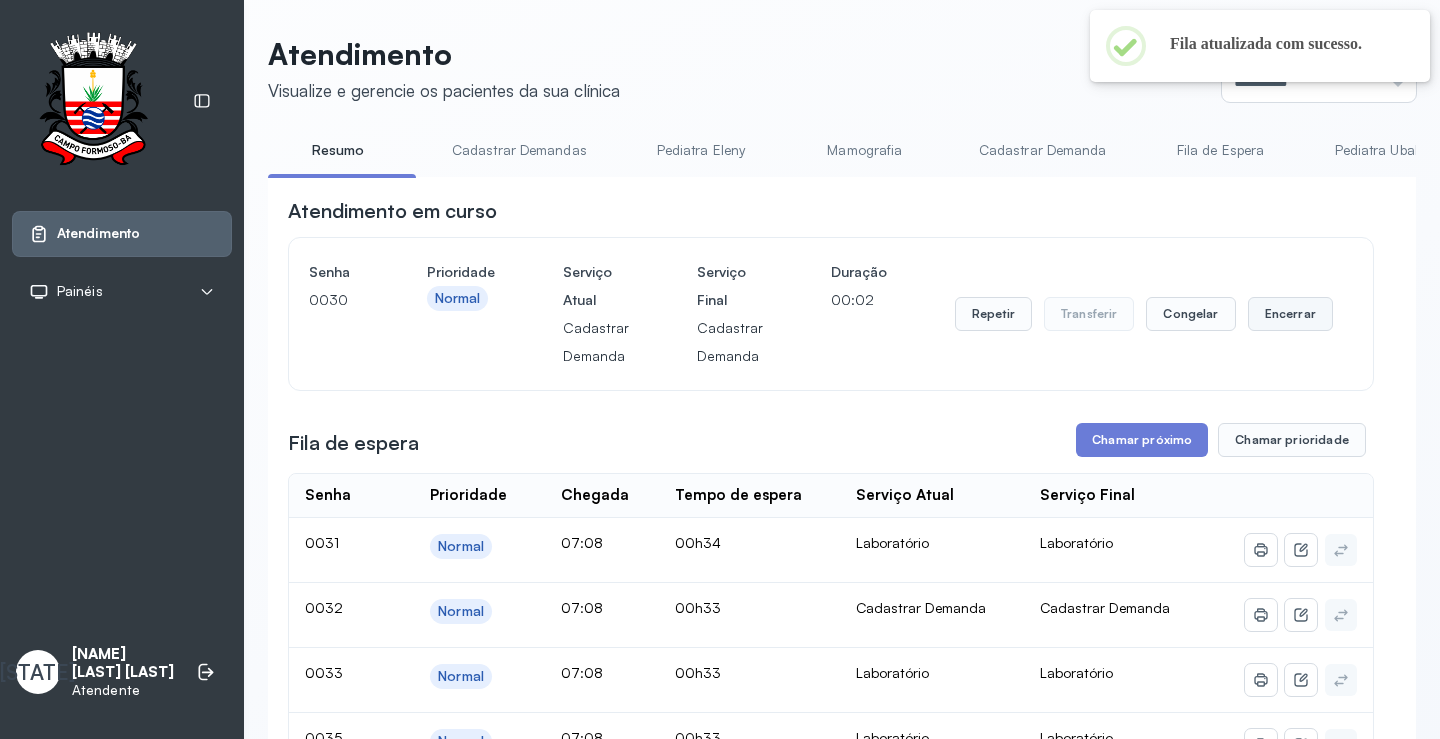 click on "Encerrar" at bounding box center [1290, 314] 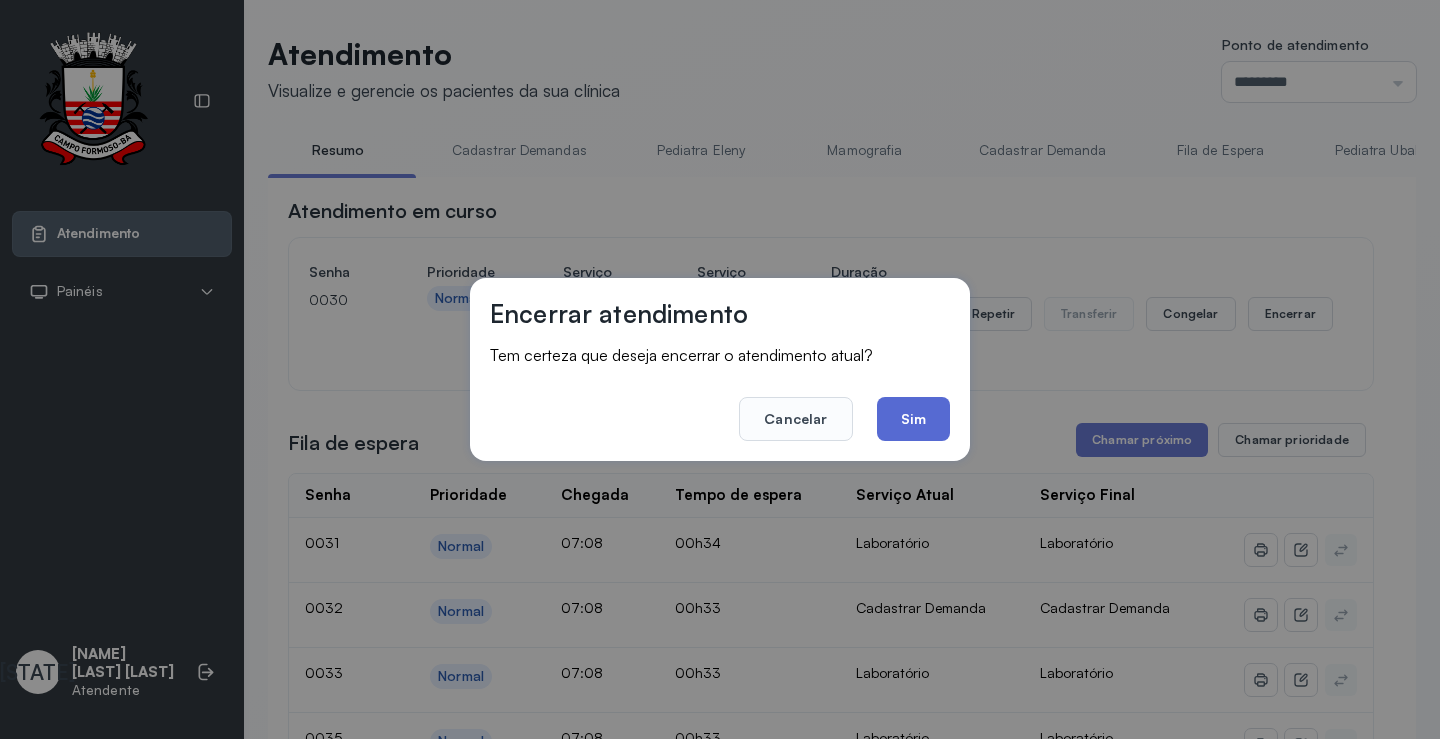 click on "Sim" 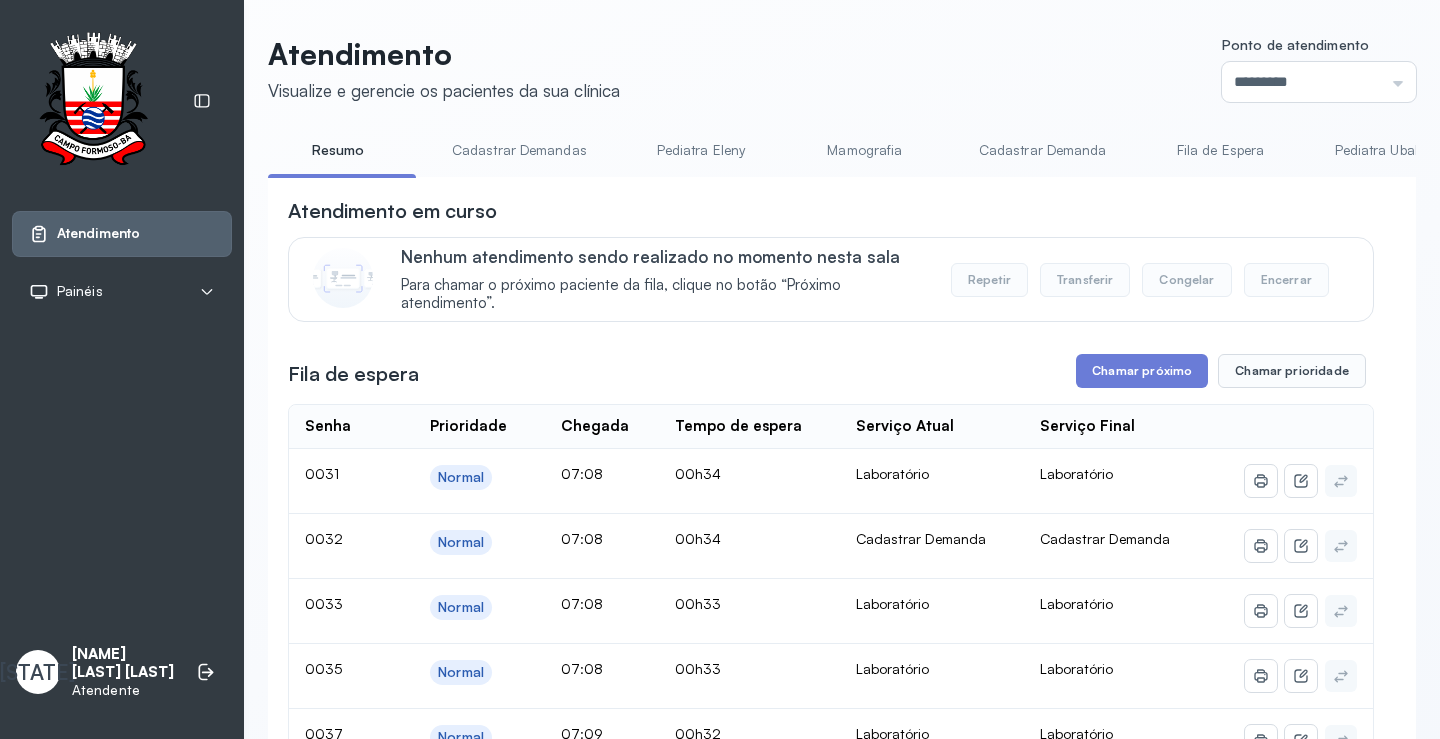 click on "Encerrar" at bounding box center [1286, 280] 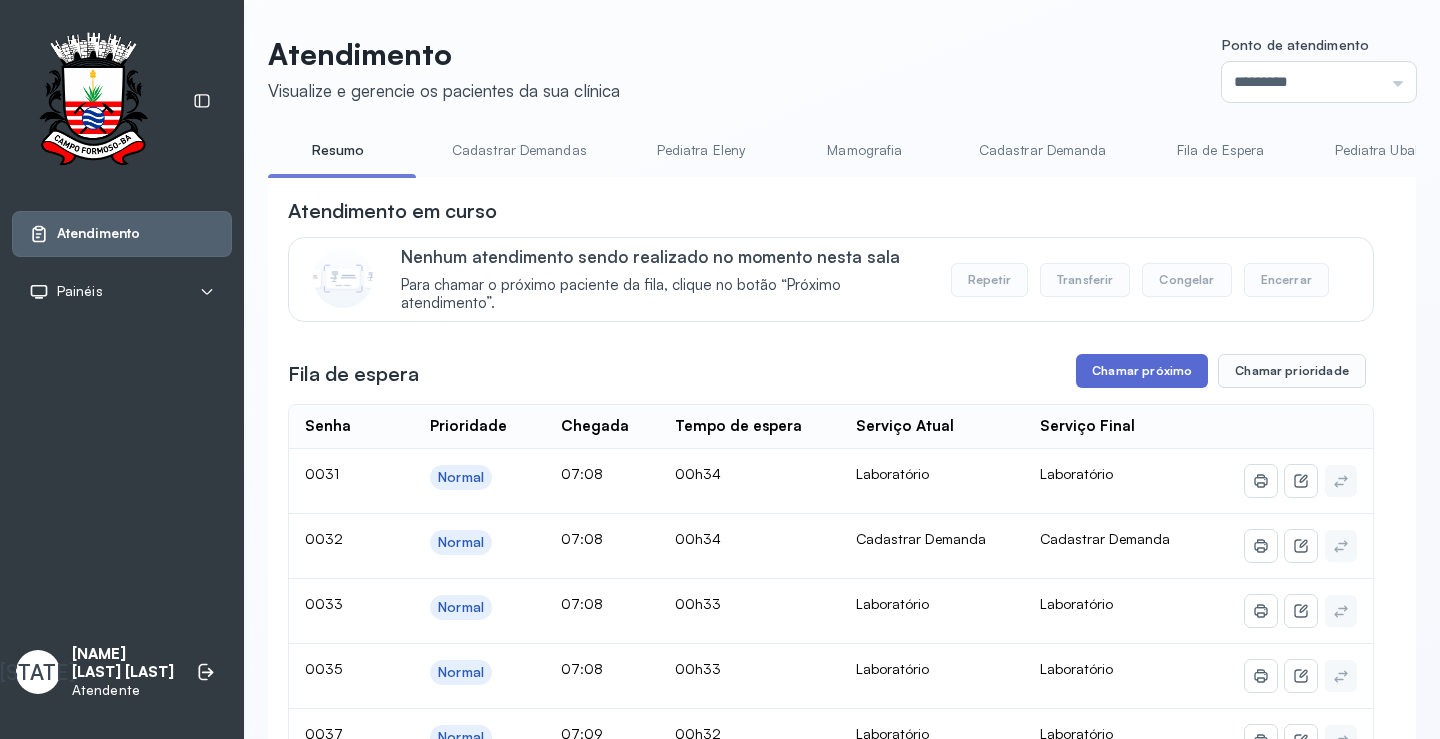 click on "Chamar próximo" at bounding box center [1142, 371] 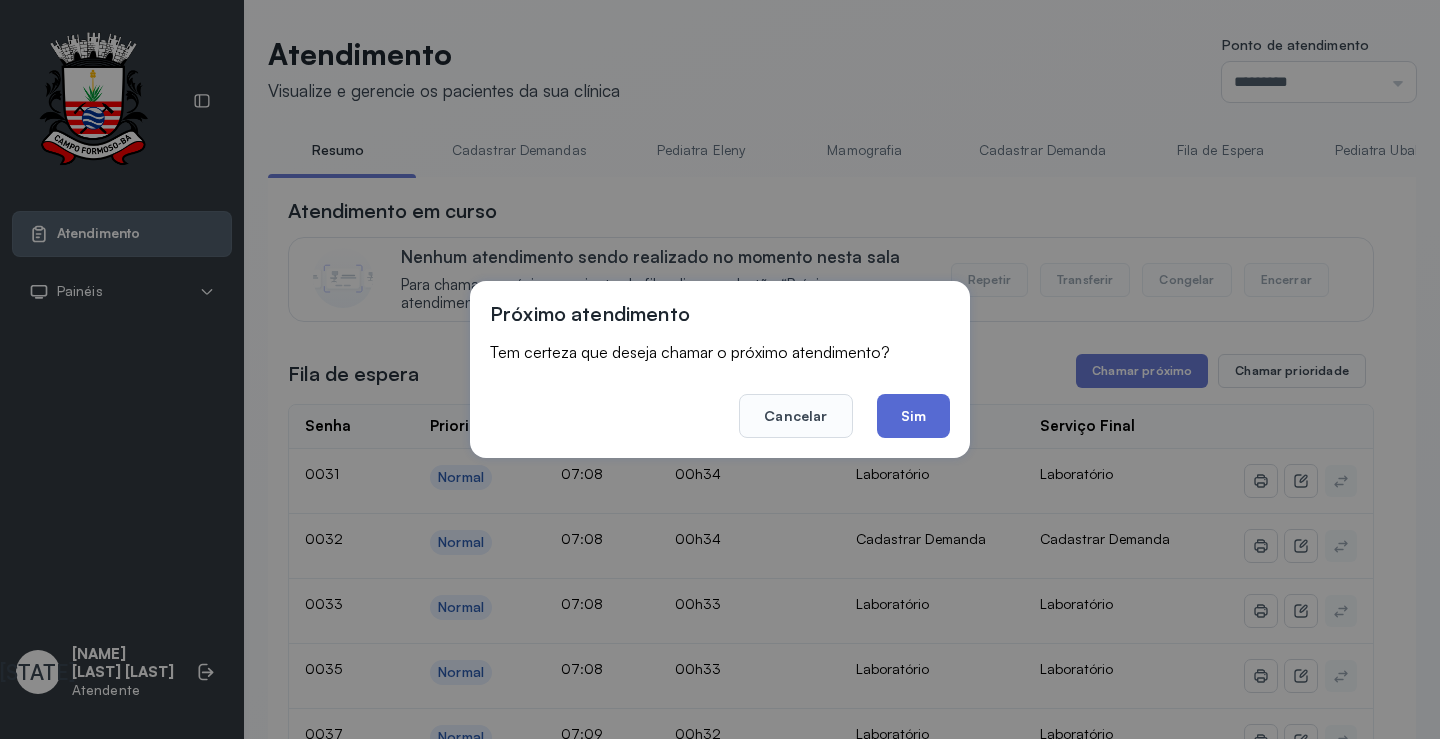 click on "Sim" 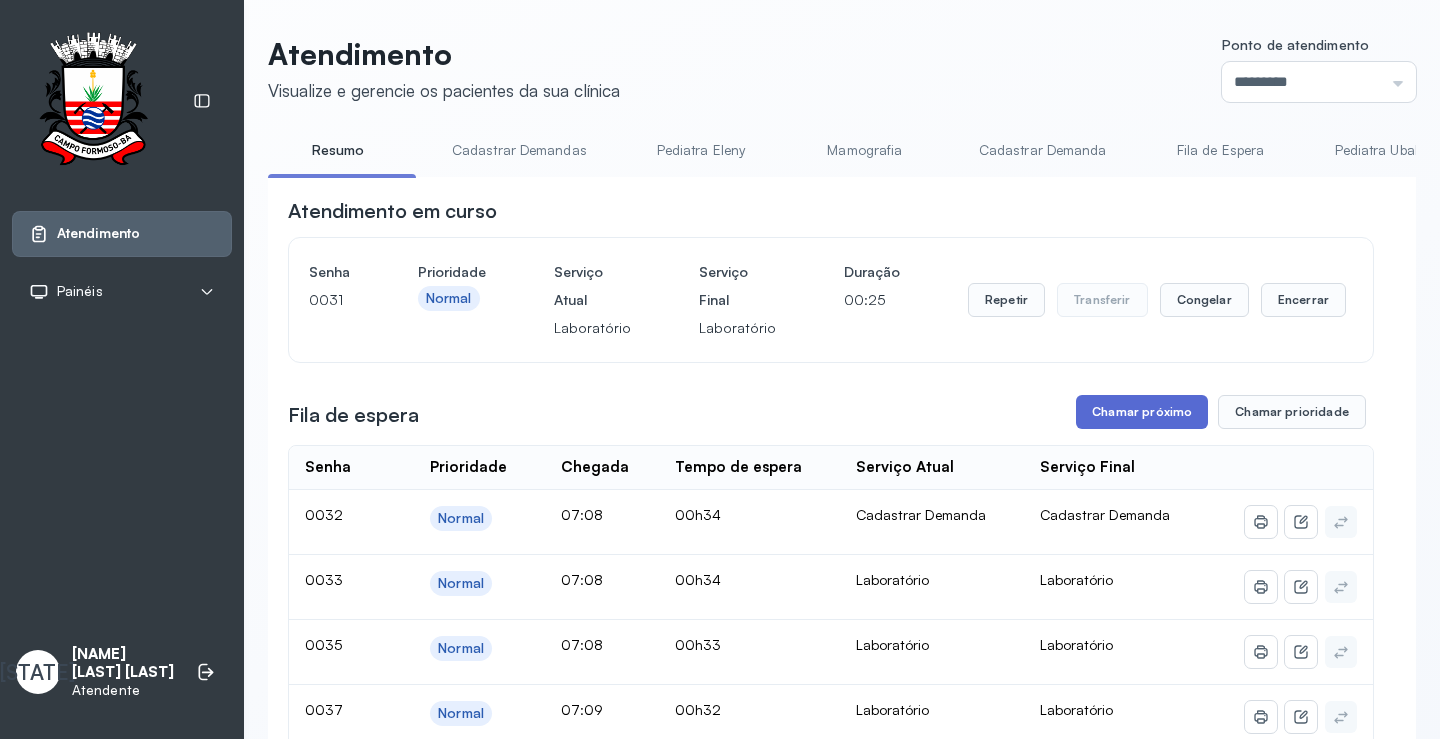 click on "Chamar próximo" at bounding box center [1142, 412] 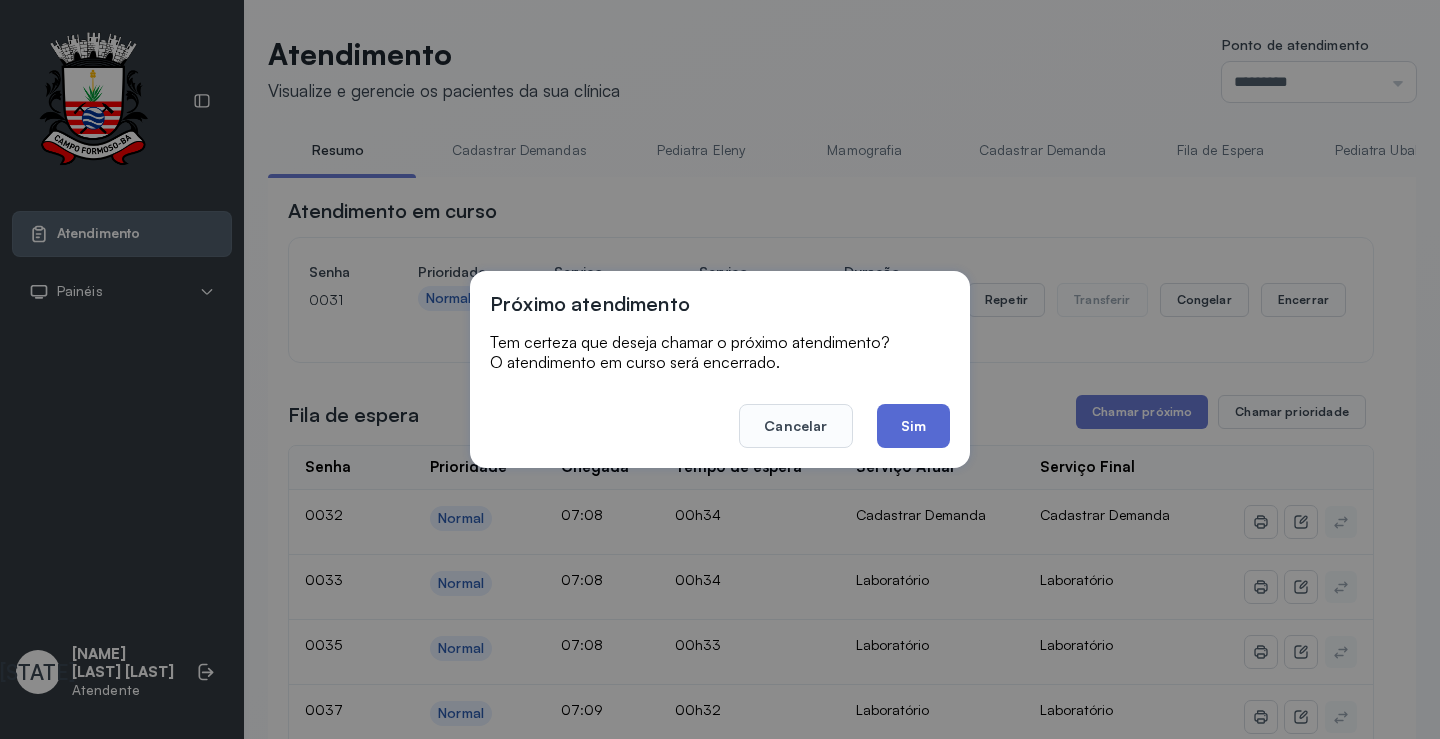 click on "Sim" 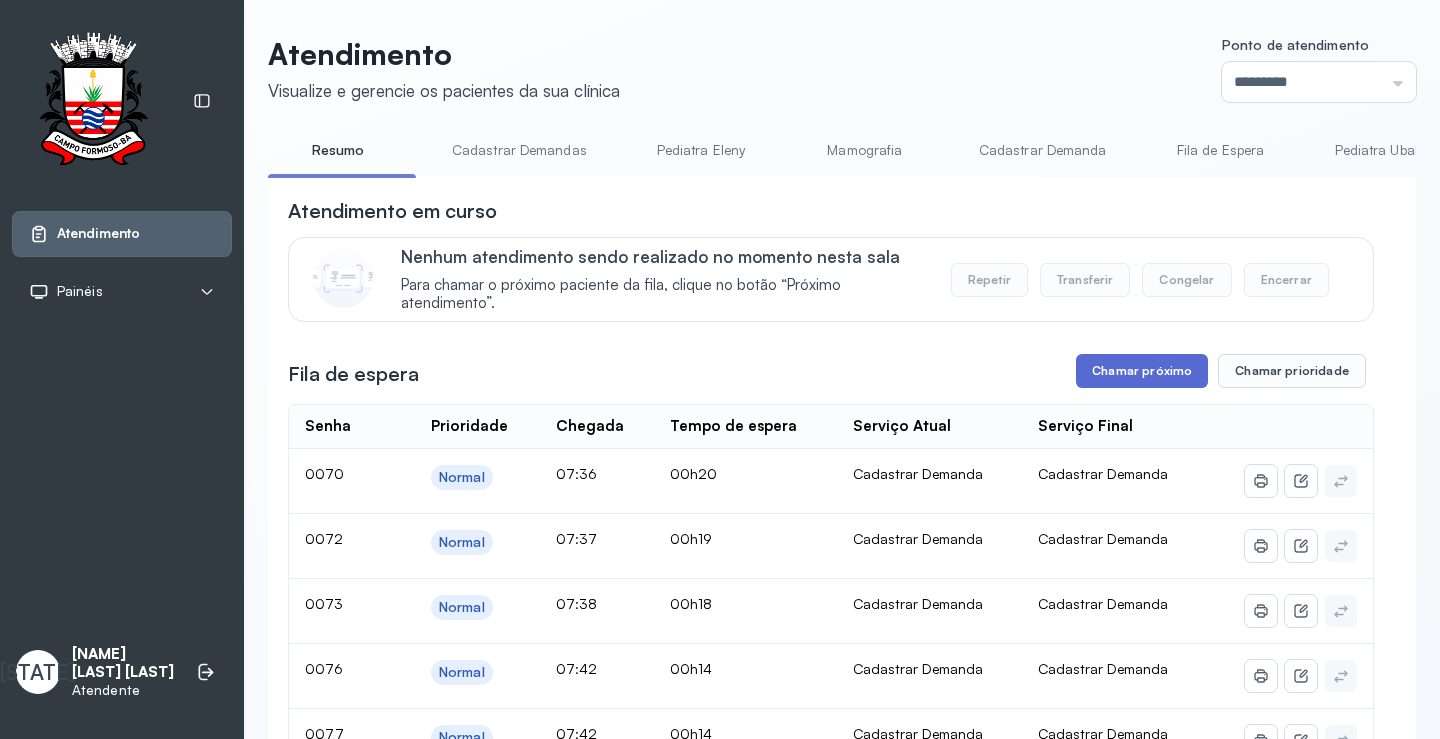 click on "Chamar próximo" at bounding box center (1142, 371) 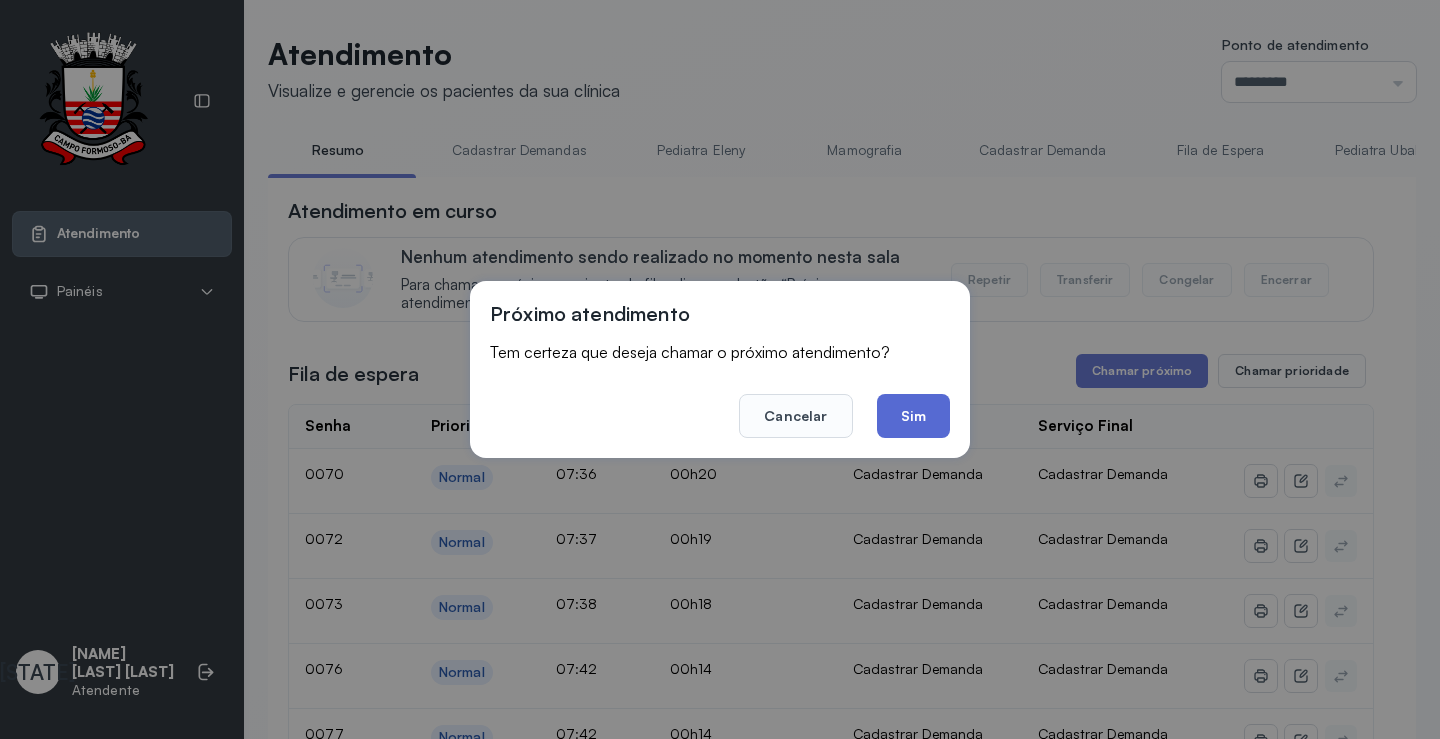 click on "Sim" 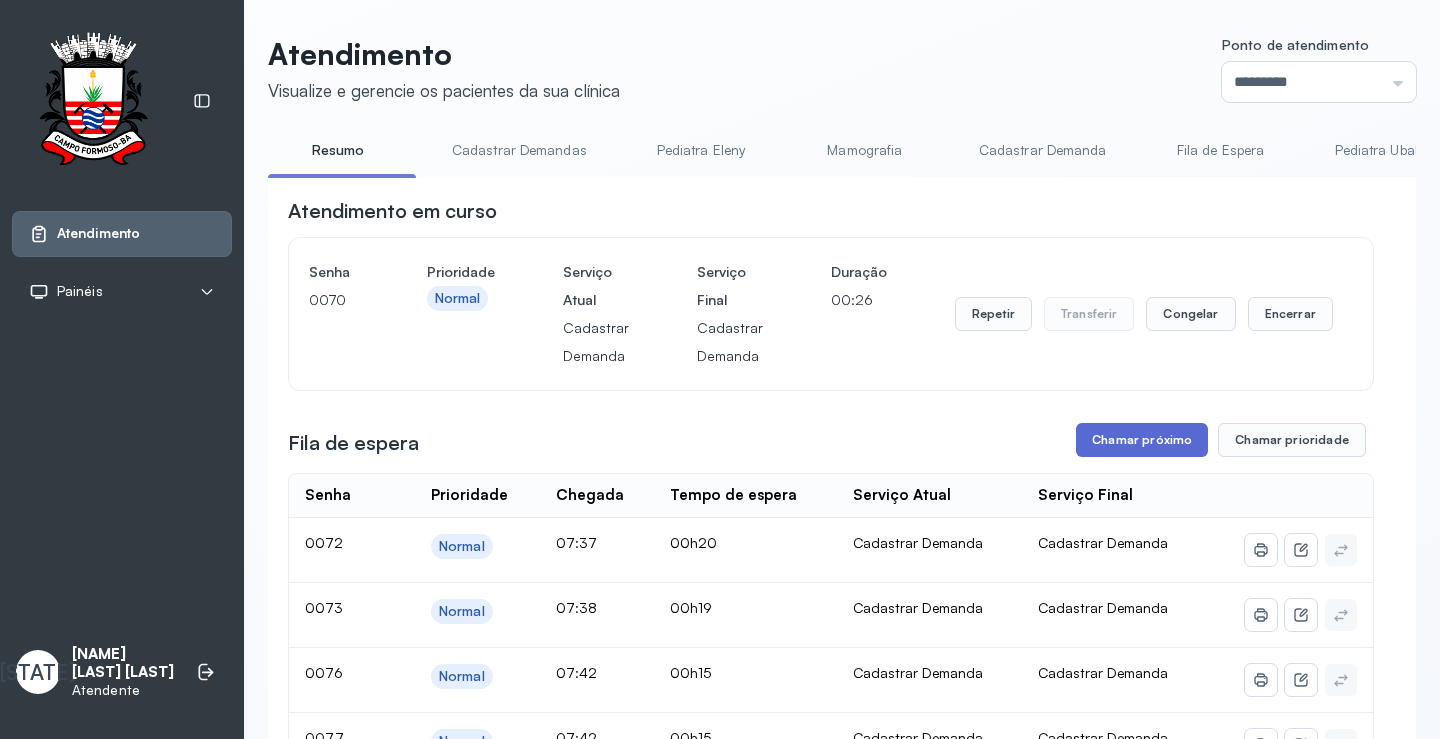 click on "Chamar próximo" at bounding box center [1142, 440] 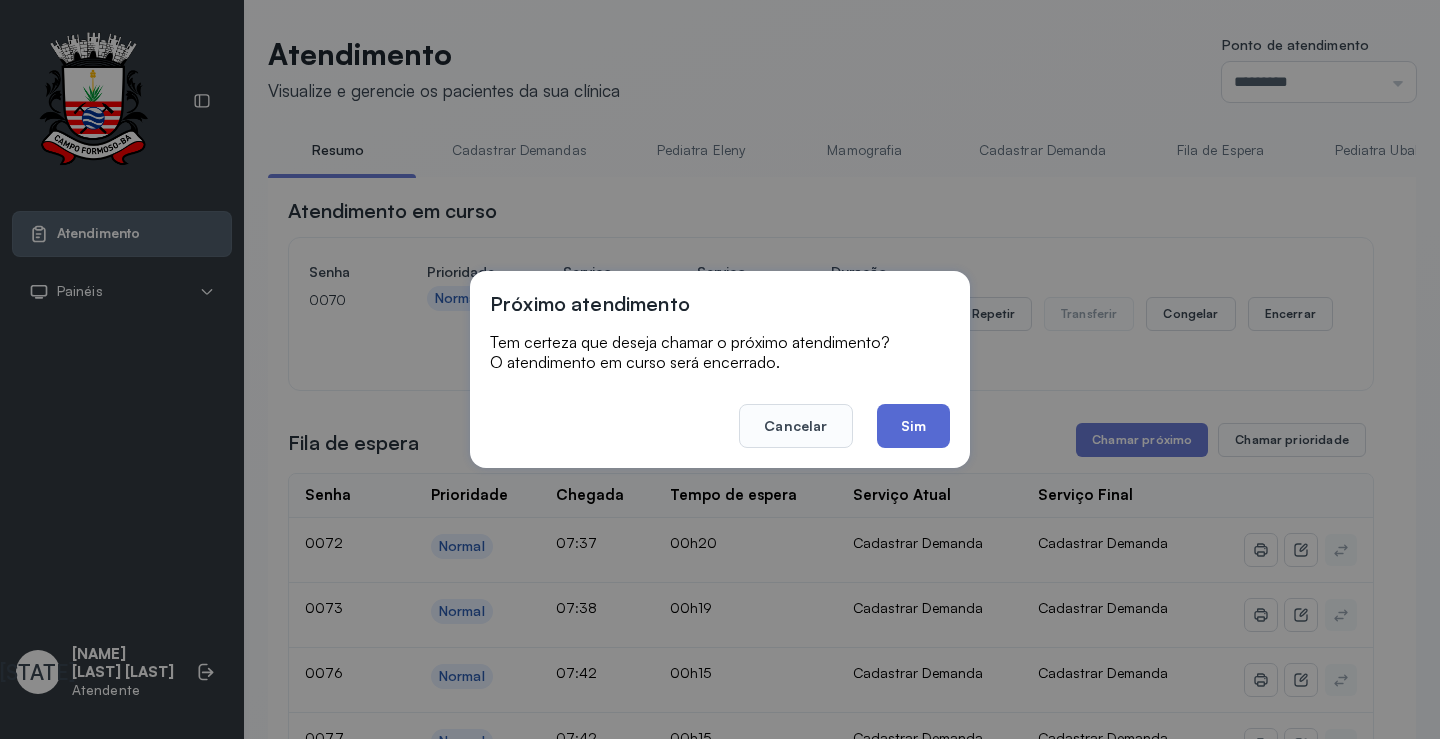 click on "Sim" 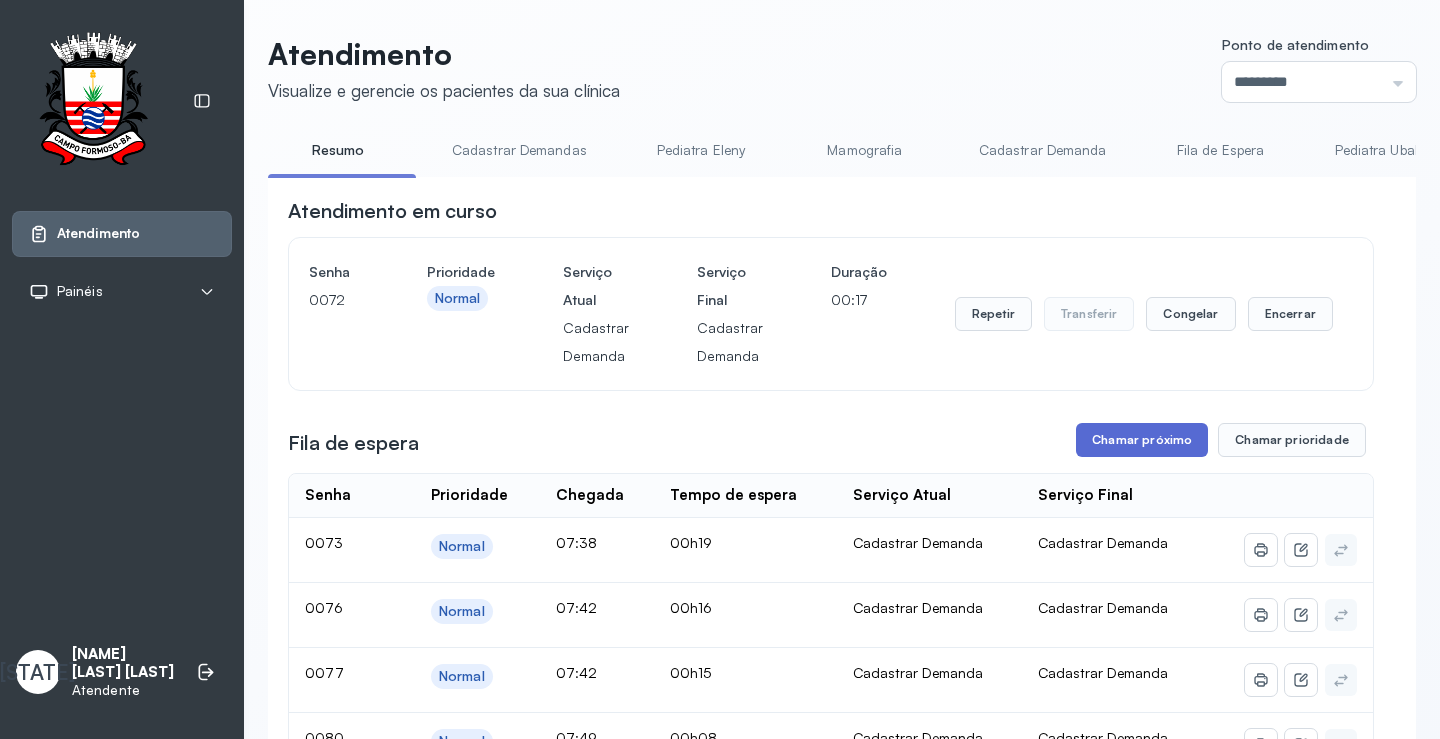click on "Chamar próximo" at bounding box center (1142, 440) 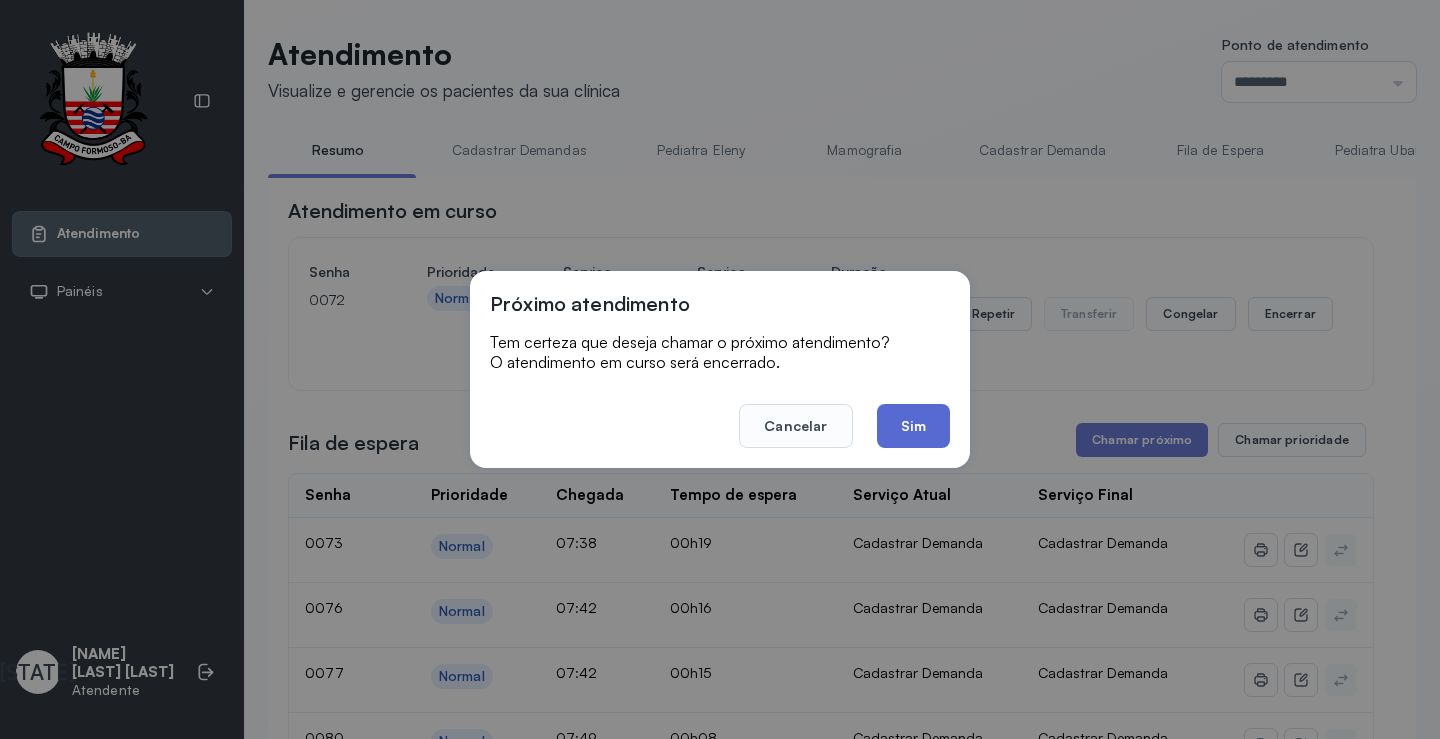click on "Sim" 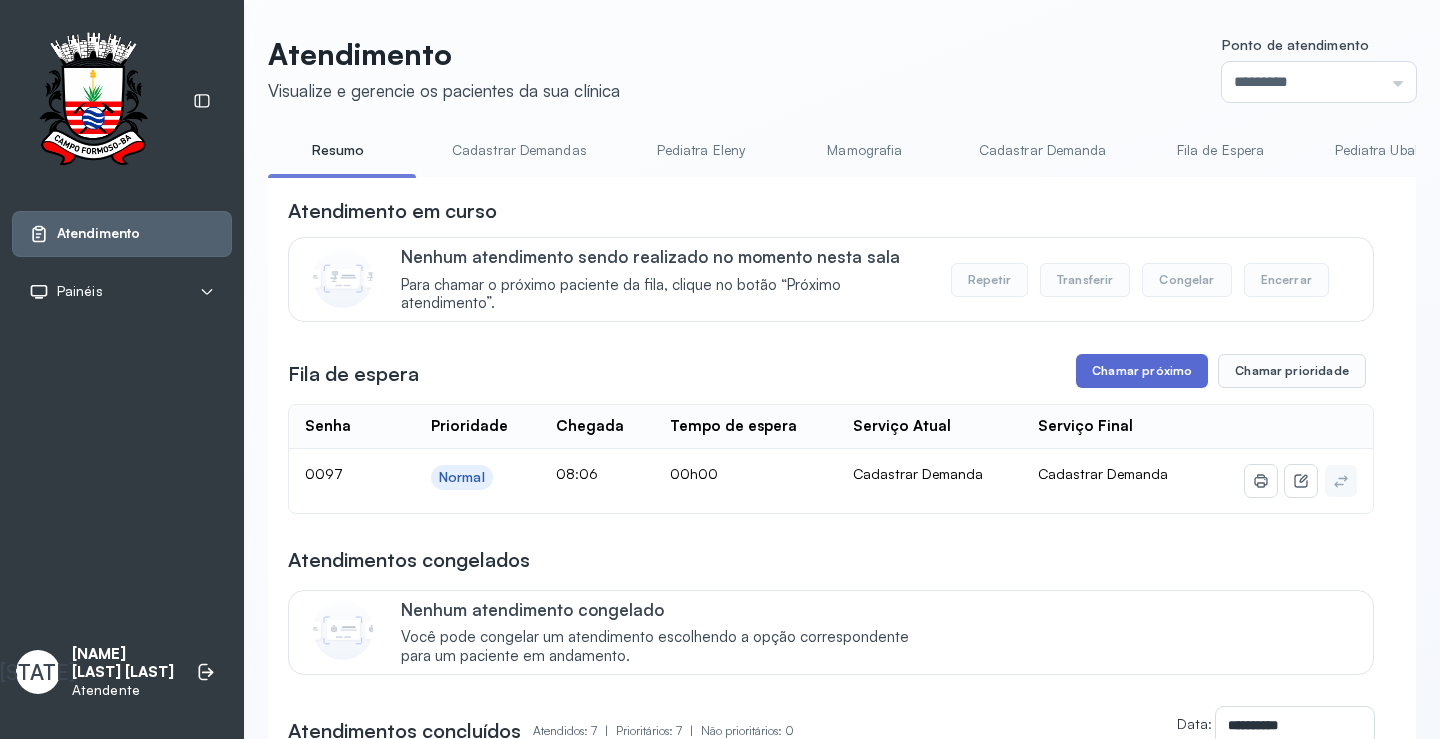 click on "Chamar próximo" at bounding box center (1142, 371) 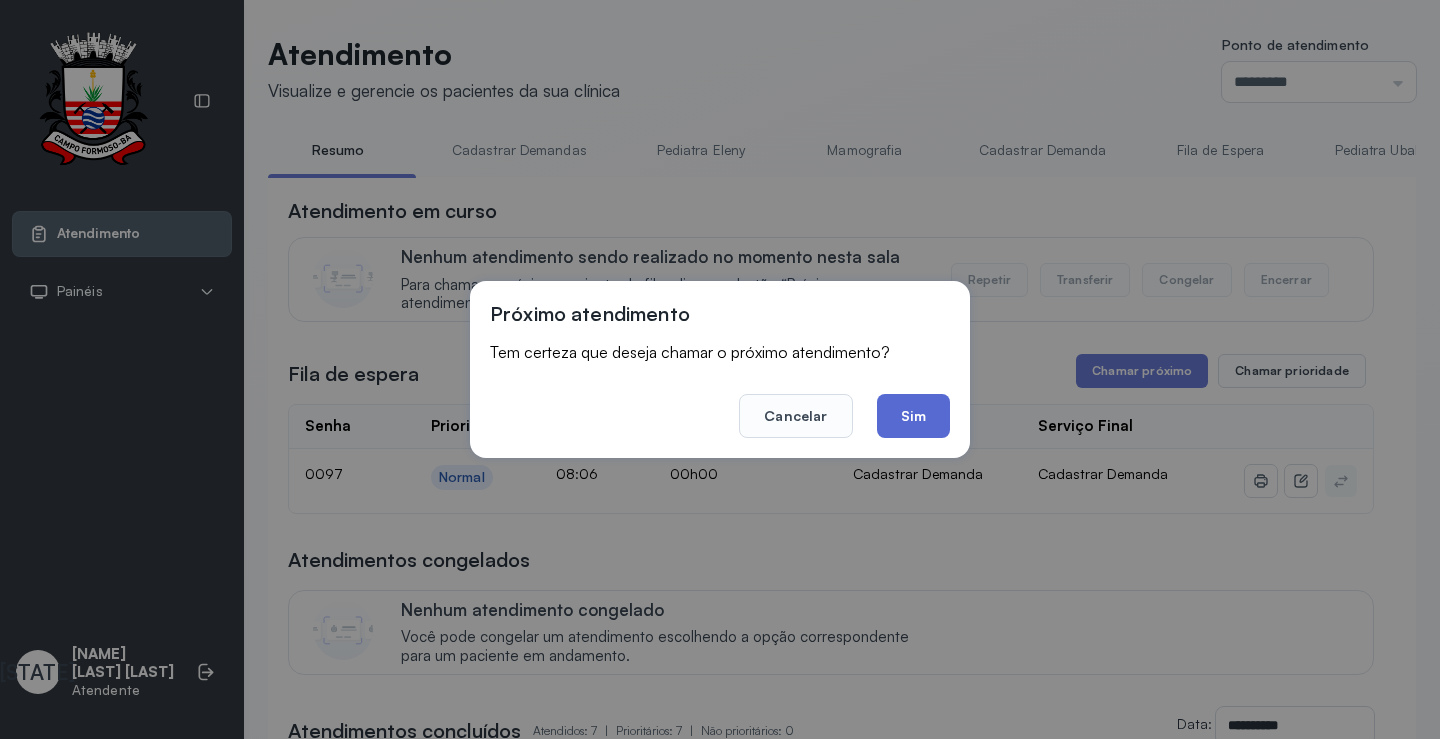 click on "Sim" 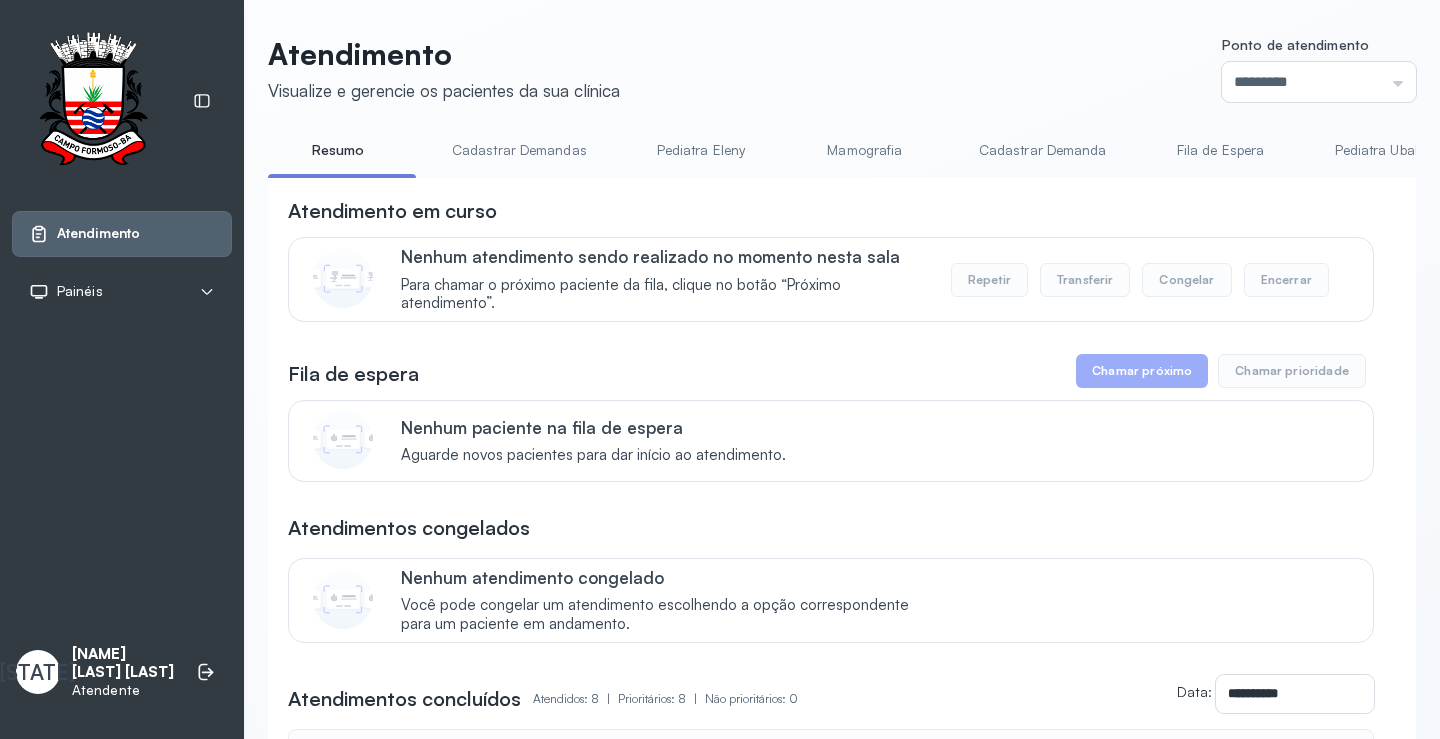 click on "Chamar próximo" at bounding box center [1142, 371] 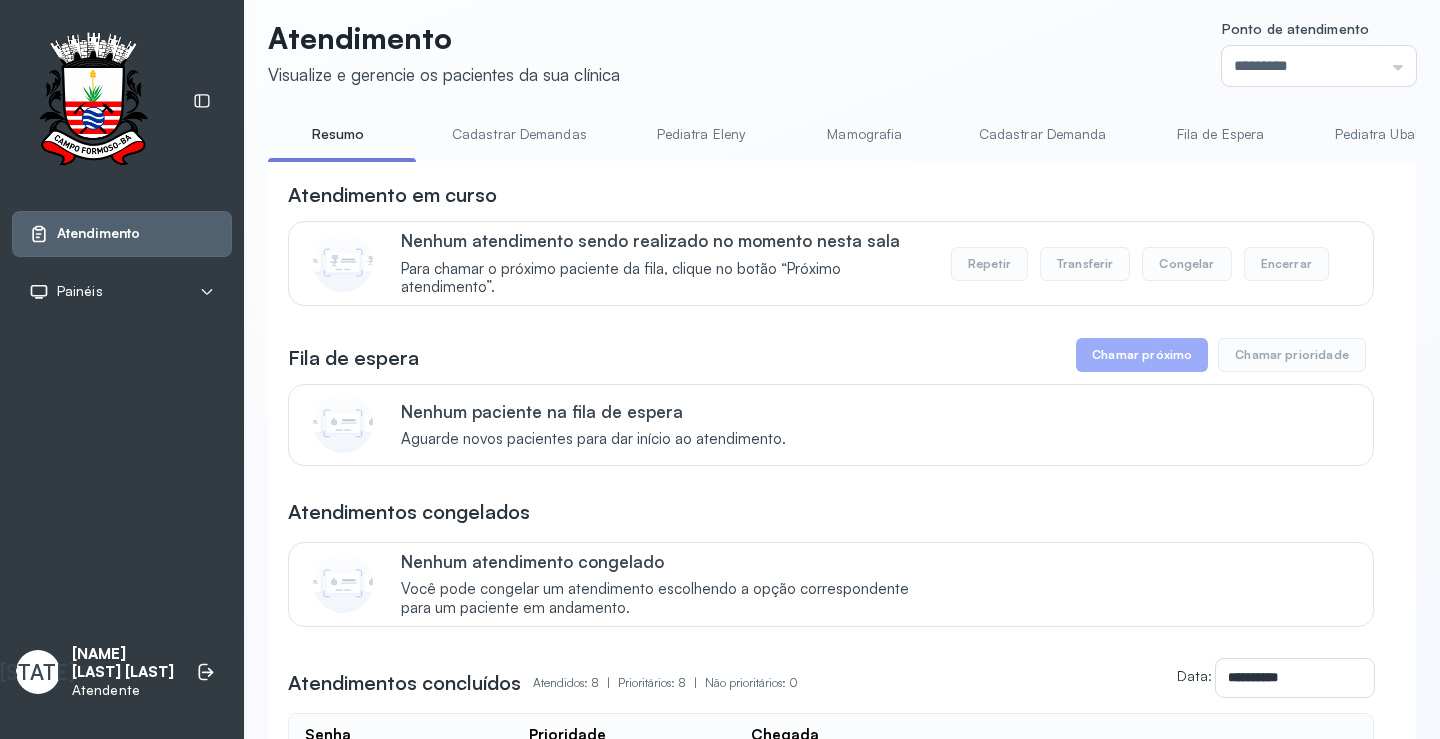 scroll, scrollTop: 0, scrollLeft: 0, axis: both 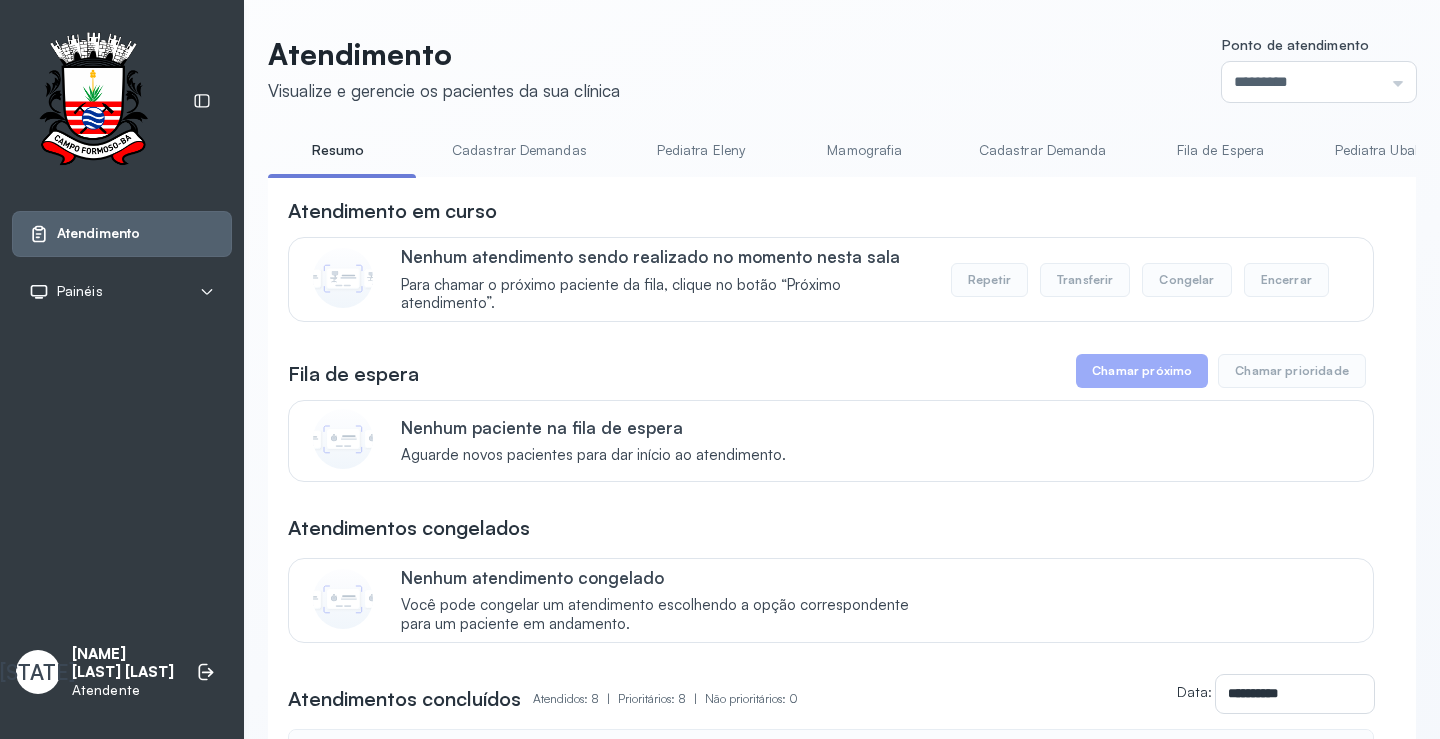 click on "Encerrar" at bounding box center [1286, 280] 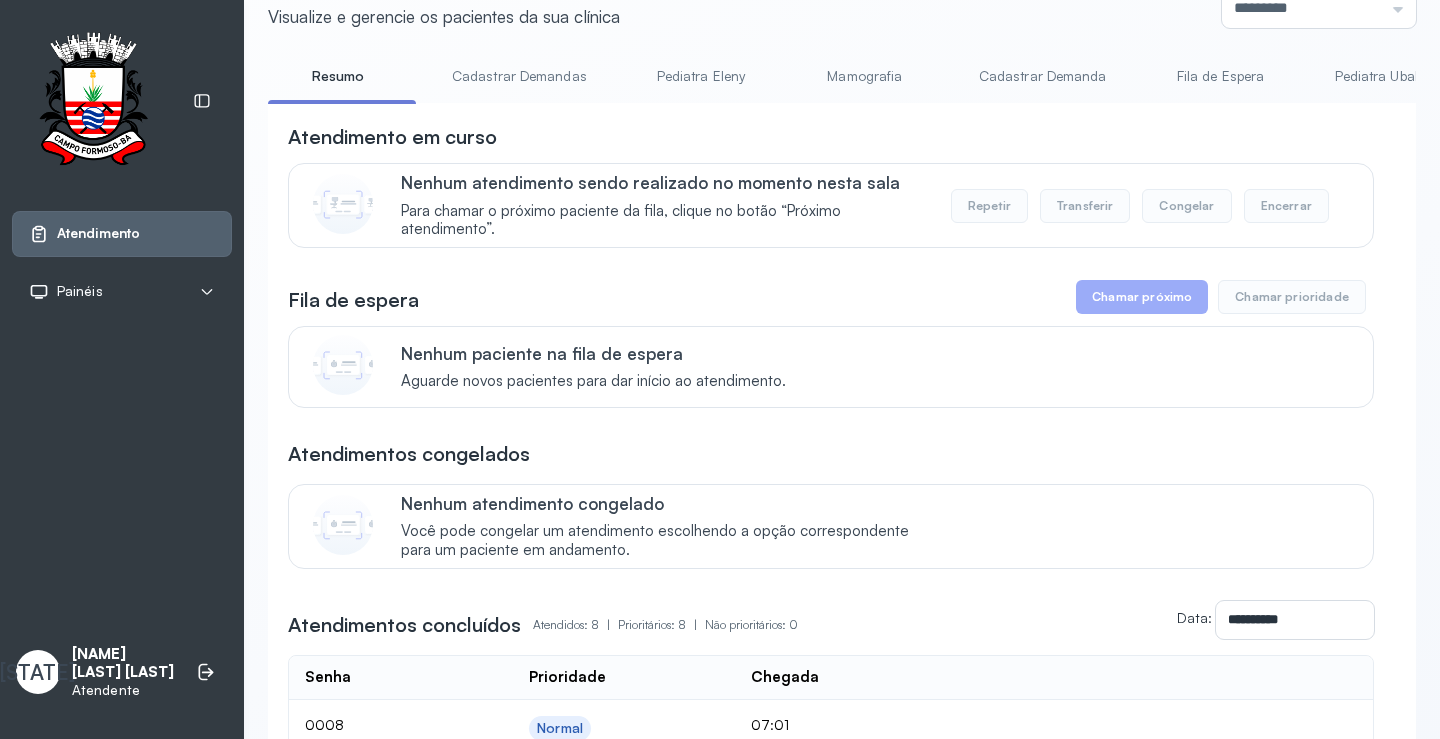 scroll, scrollTop: 0, scrollLeft: 0, axis: both 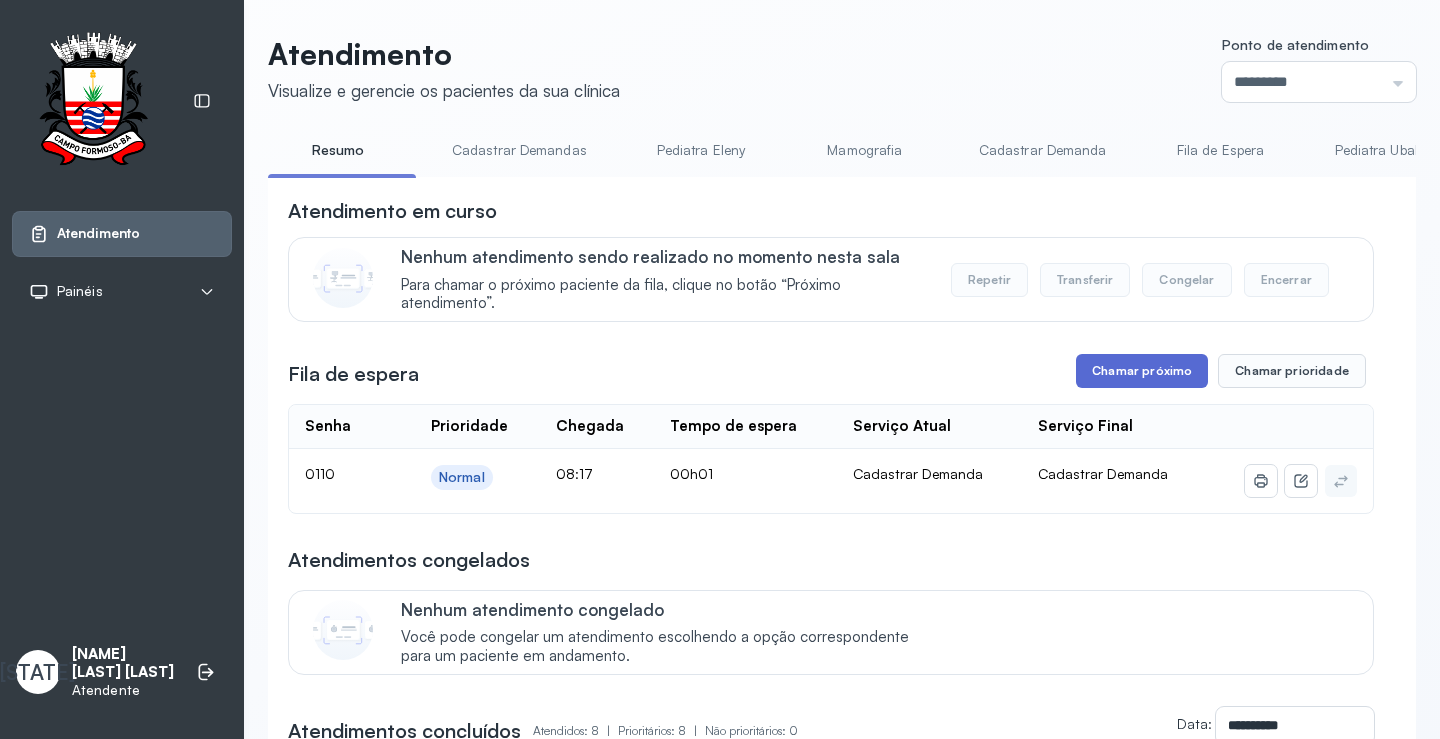 click on "Chamar próximo" at bounding box center (1142, 371) 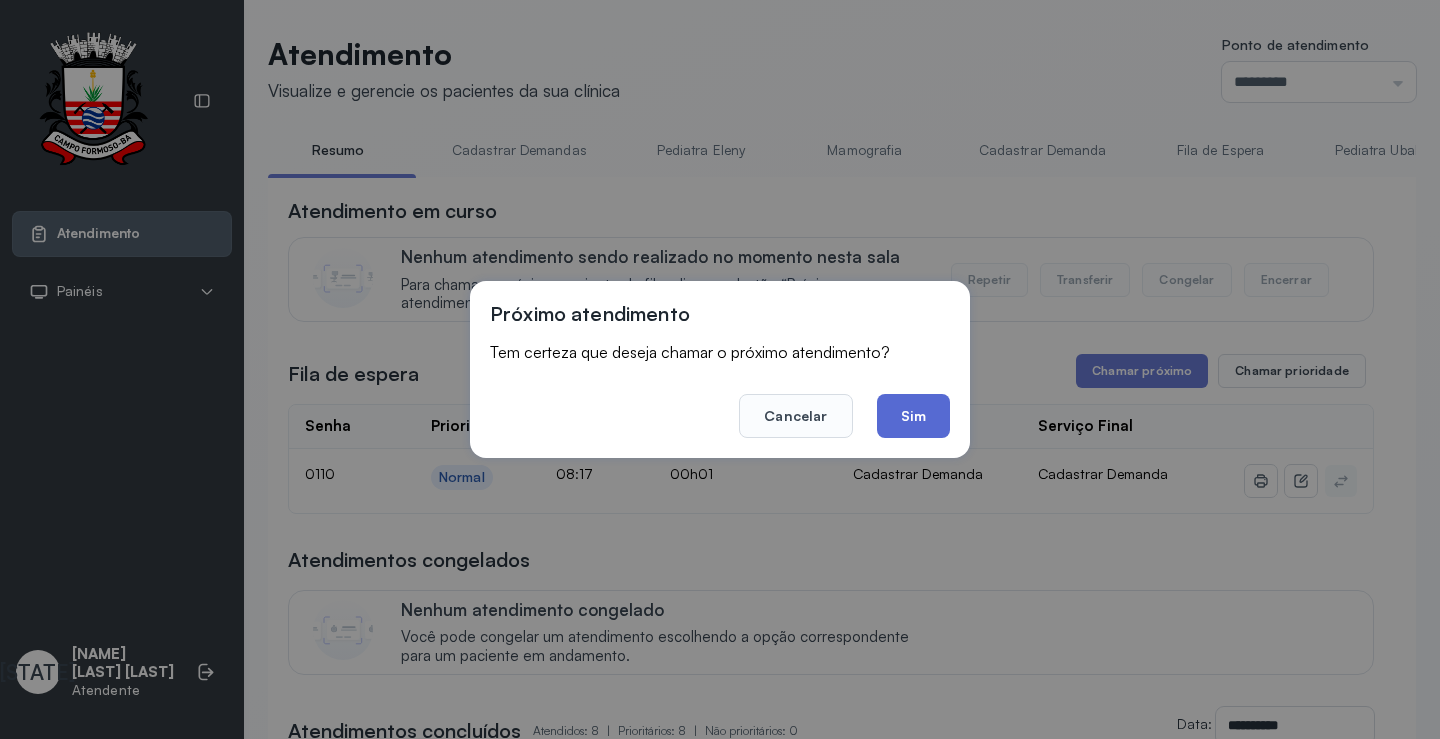 click on "Sim" 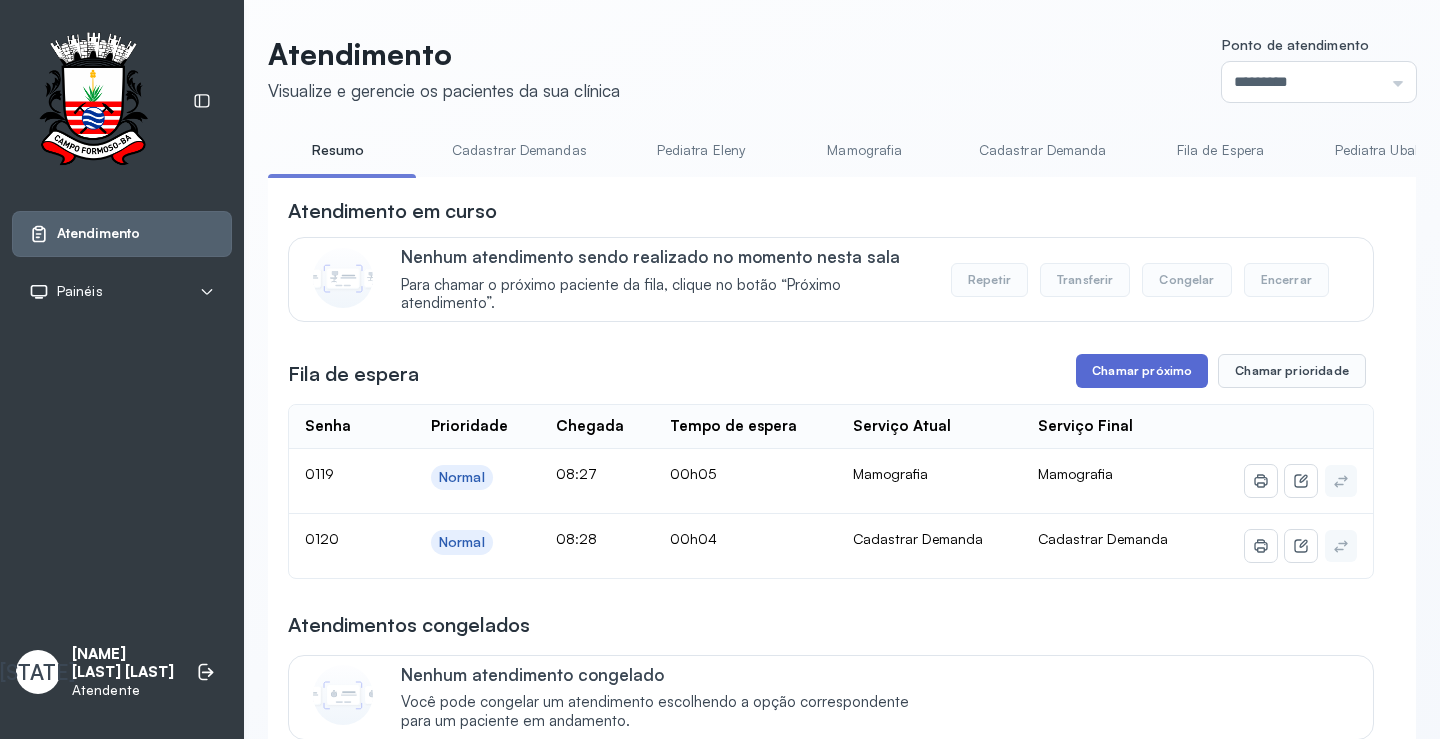 click on "Chamar próximo" at bounding box center [1142, 371] 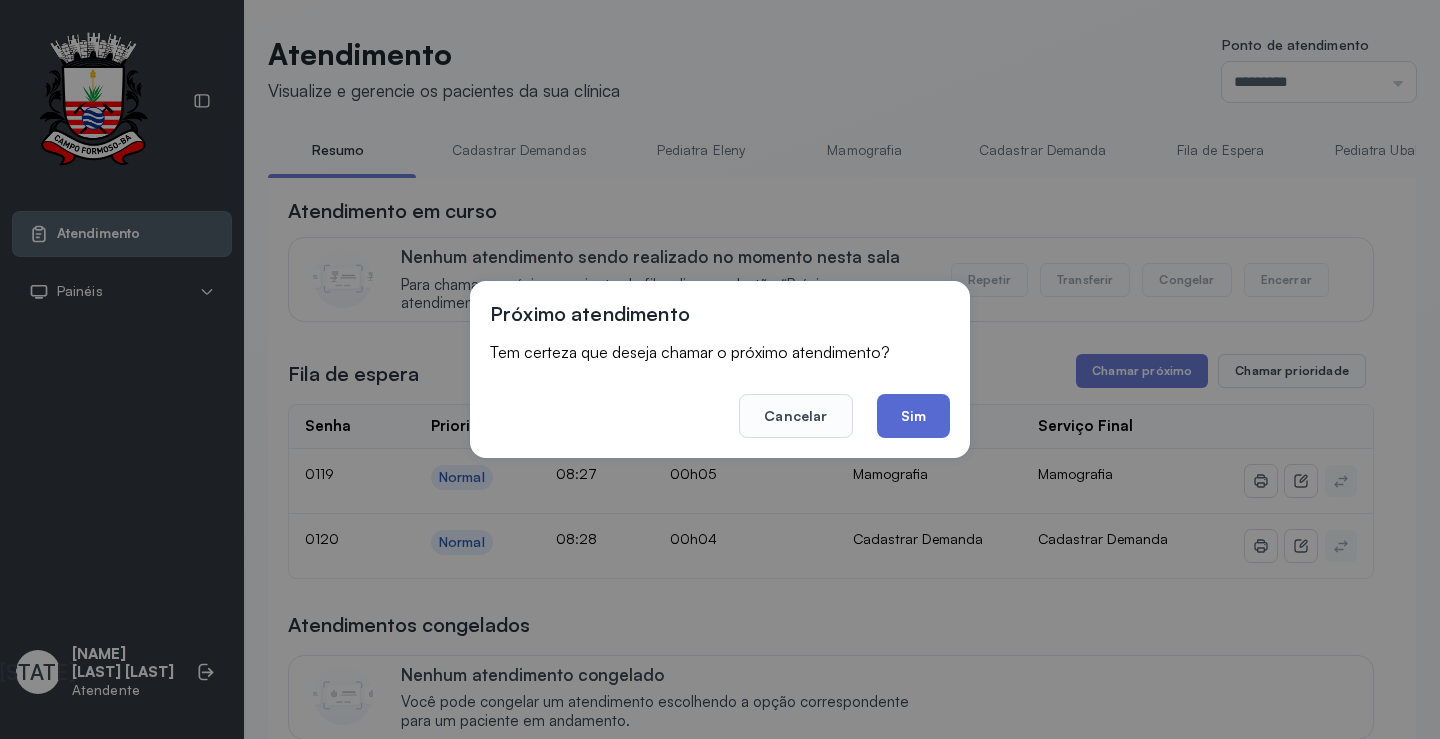 click on "Sim" 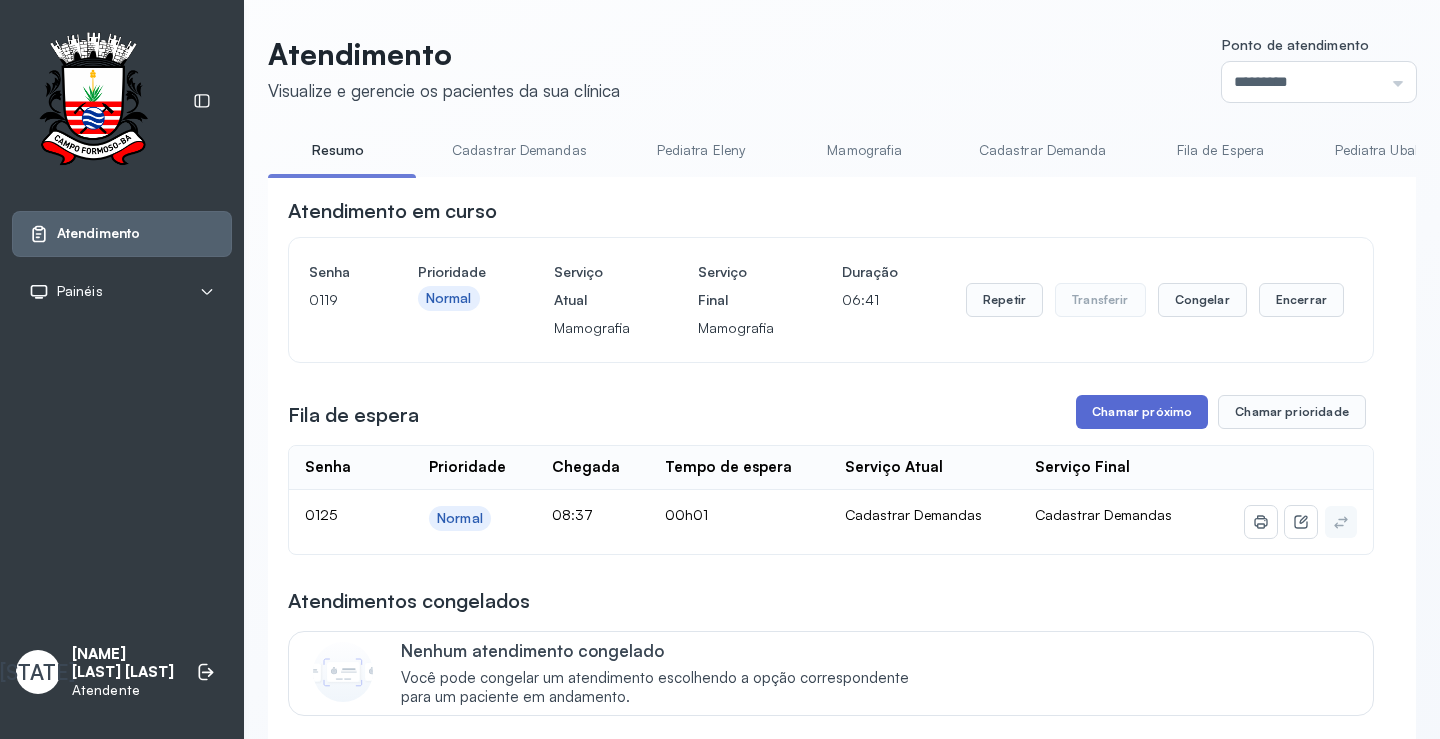 click on "Chamar próximo" at bounding box center [1142, 412] 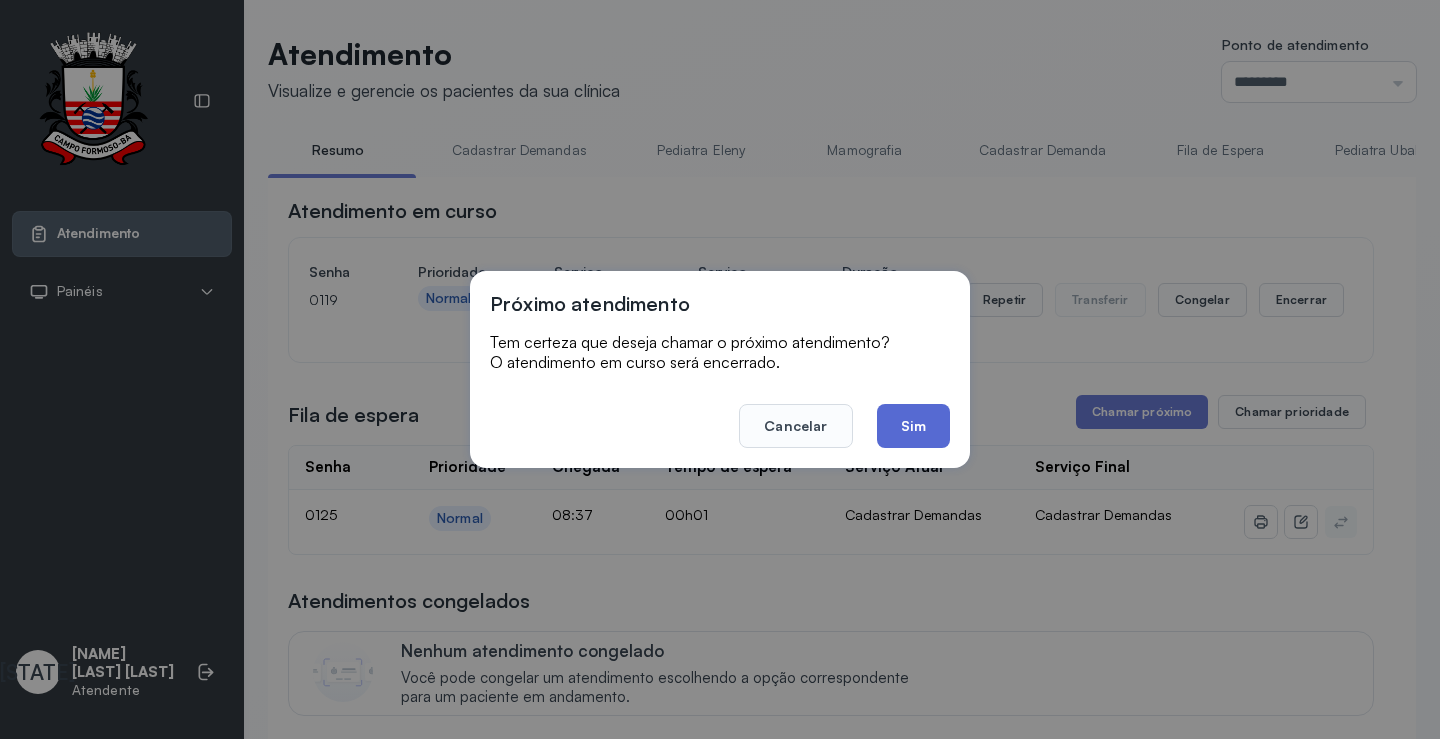 click on "Sim" 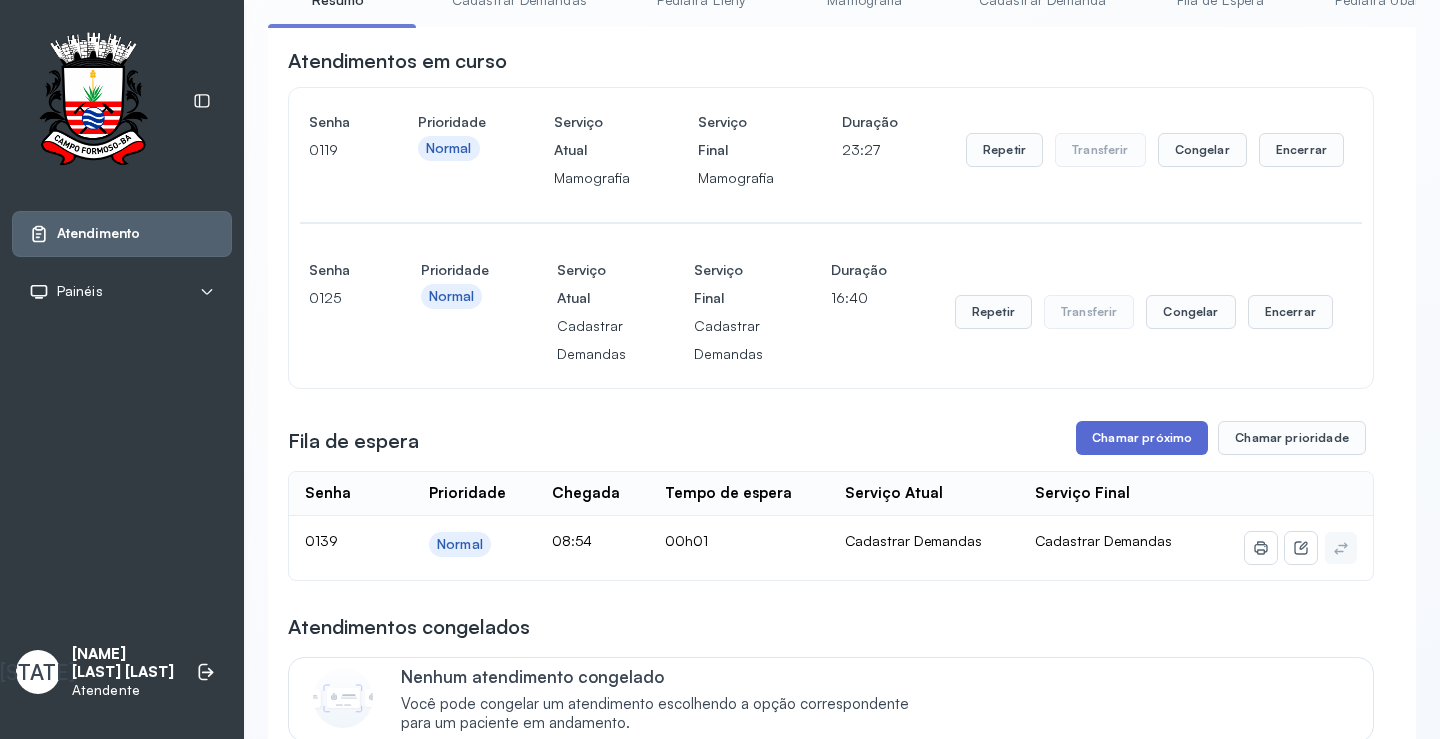 scroll, scrollTop: 200, scrollLeft: 0, axis: vertical 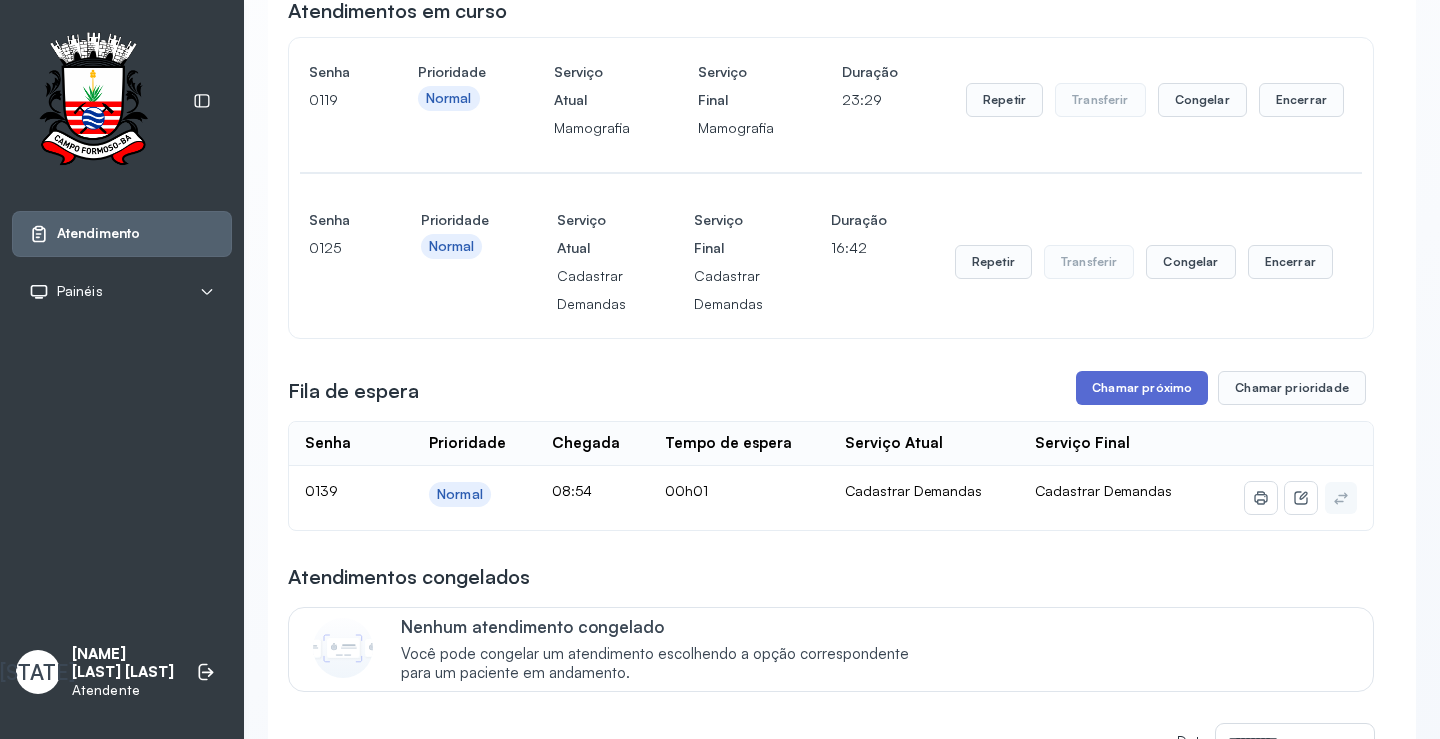 click on "Chamar próximo" at bounding box center [1142, 388] 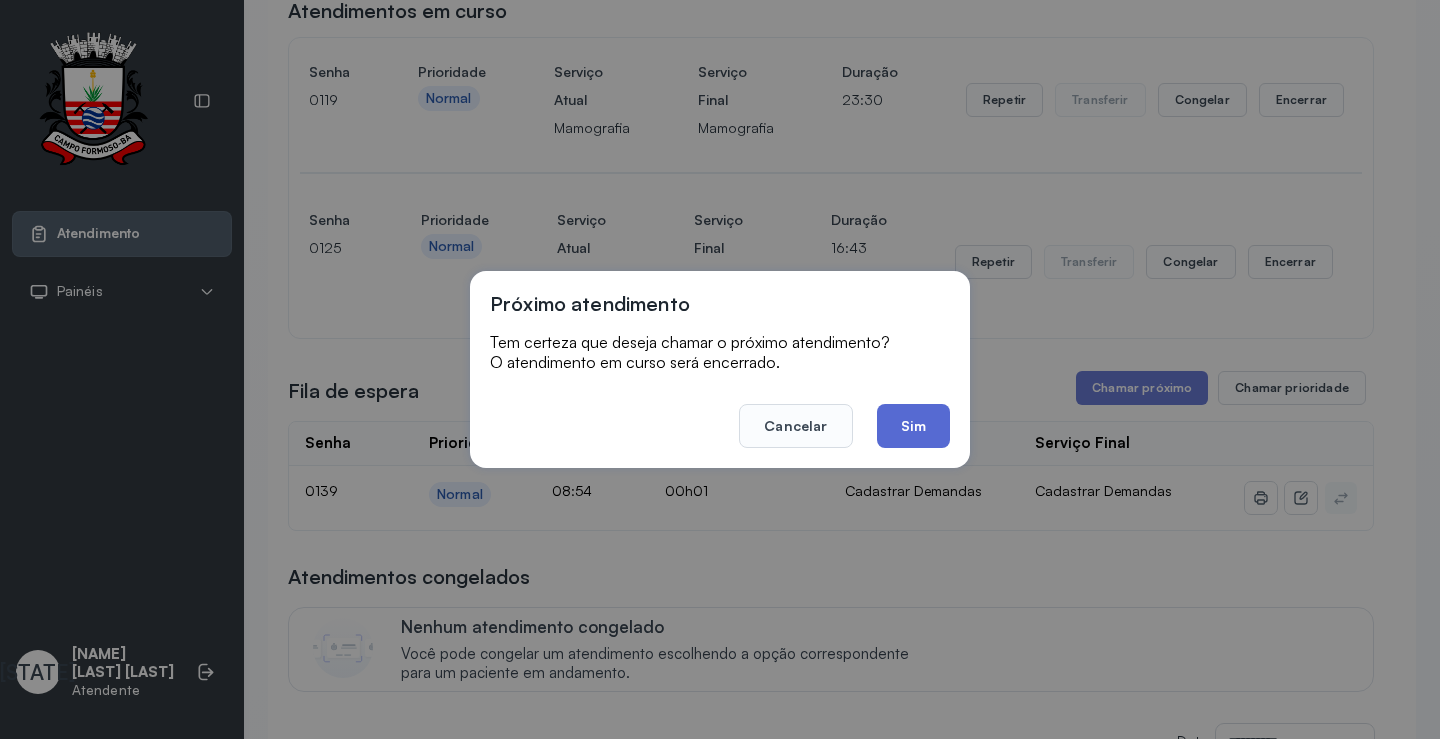 click on "Sim" 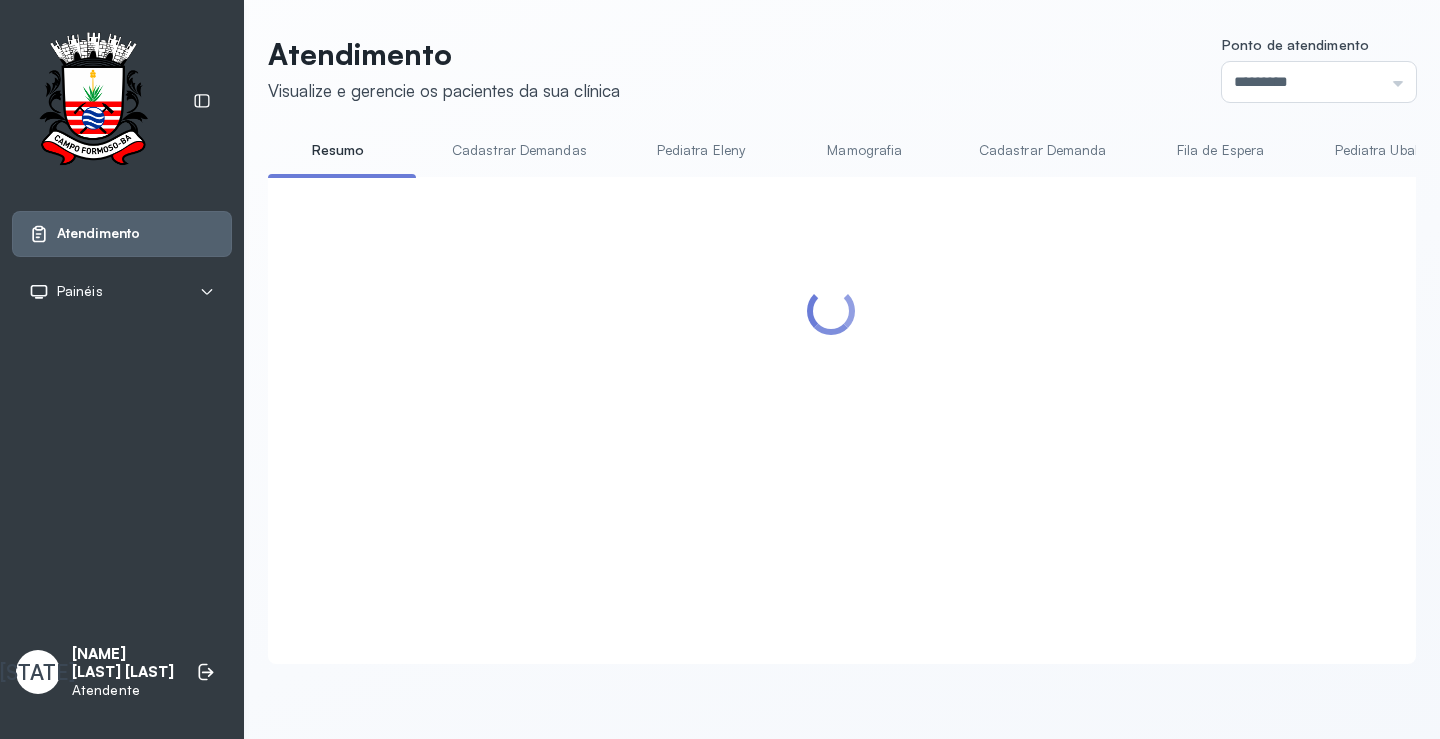 scroll, scrollTop: 200, scrollLeft: 0, axis: vertical 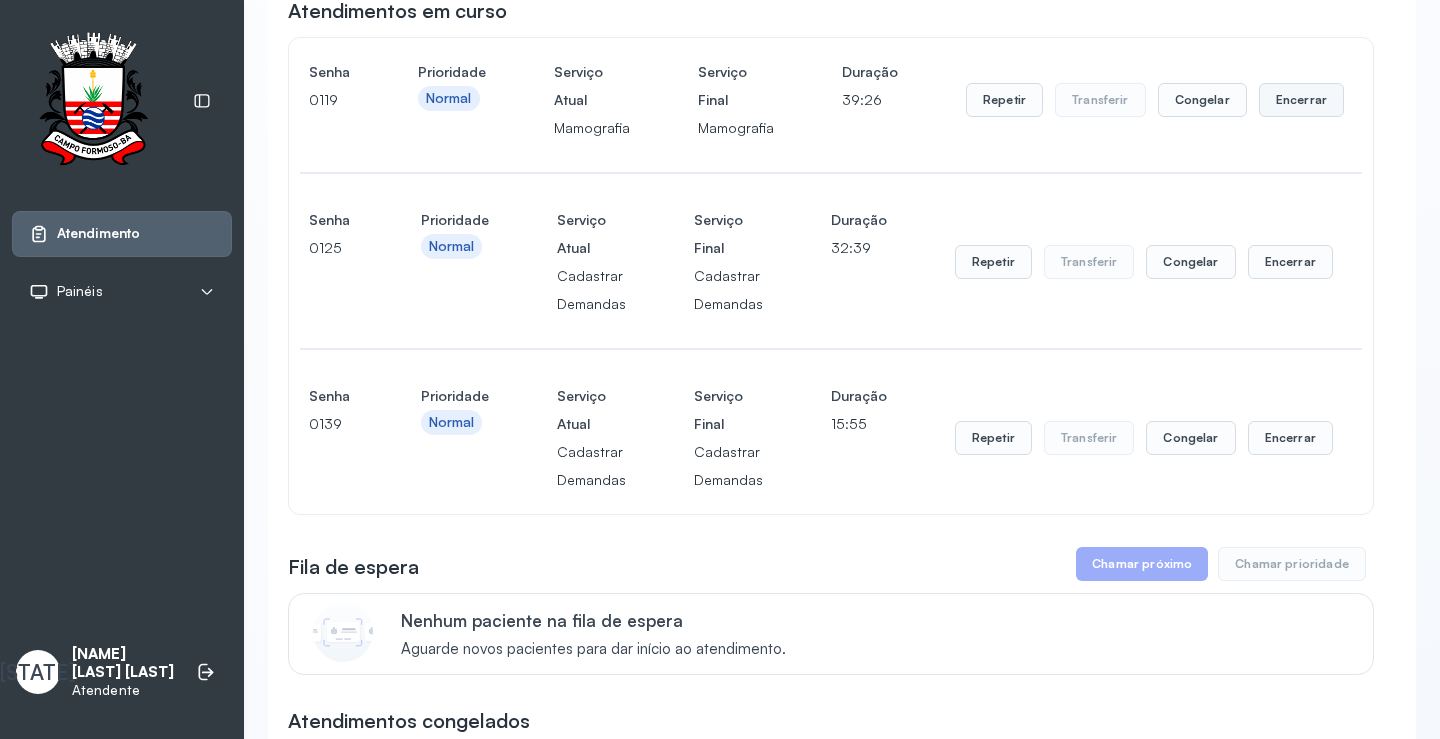 click on "Encerrar" at bounding box center (1301, 100) 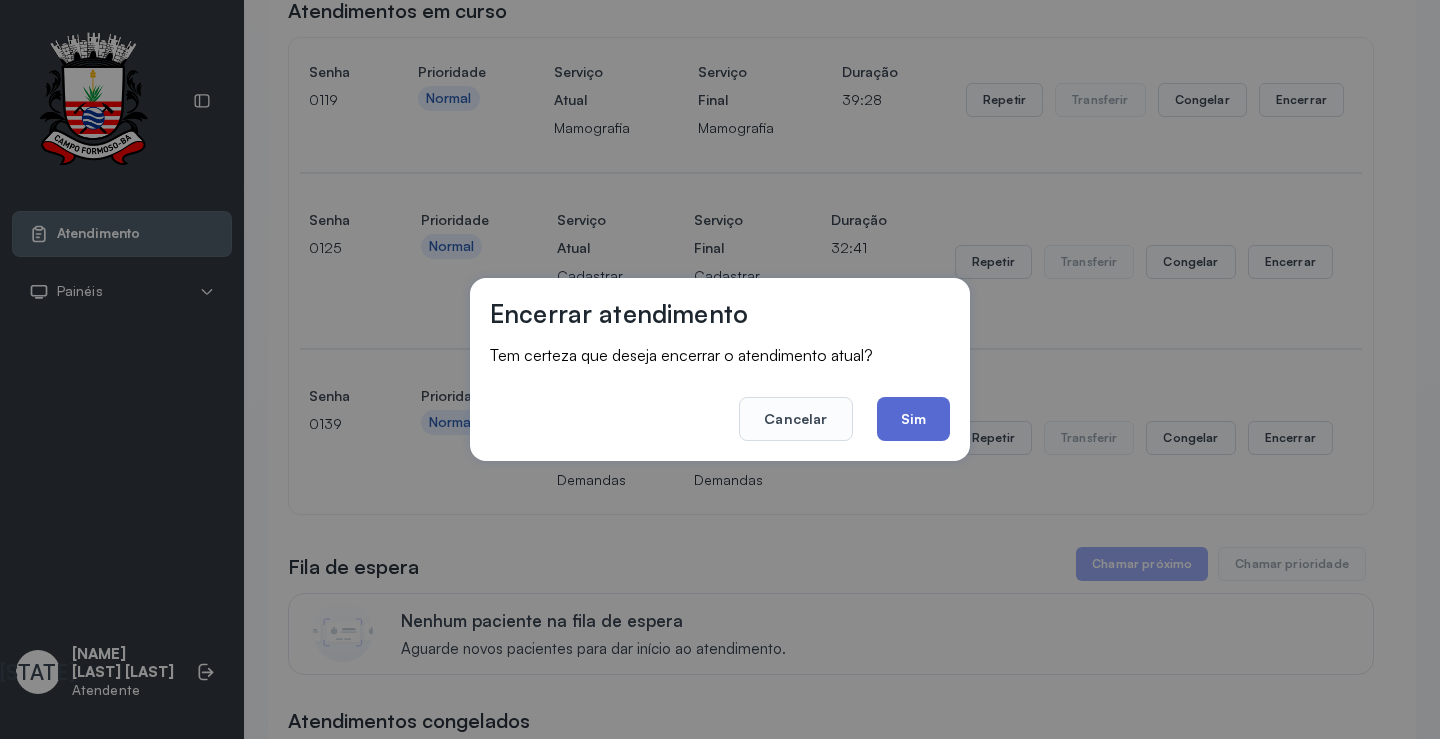 click on "Sim" 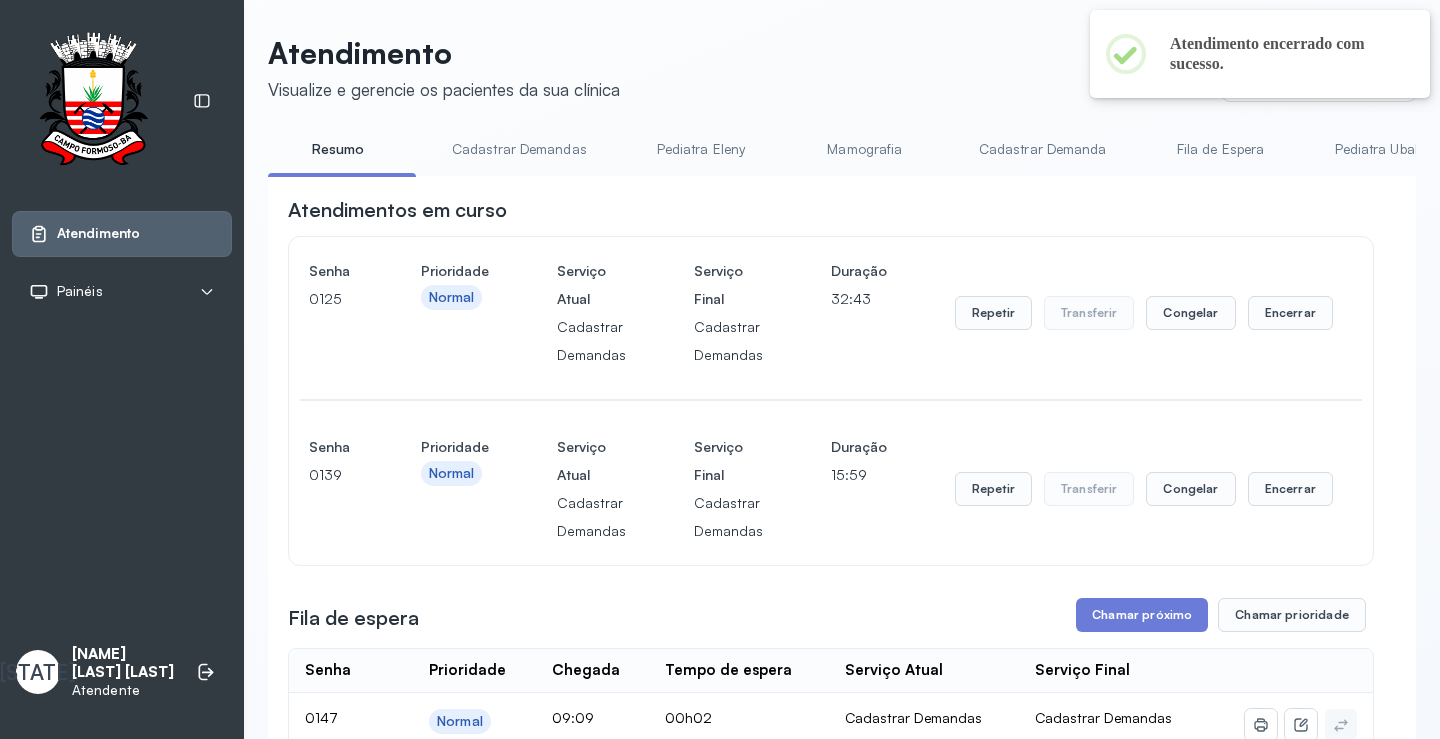 scroll, scrollTop: 200, scrollLeft: 0, axis: vertical 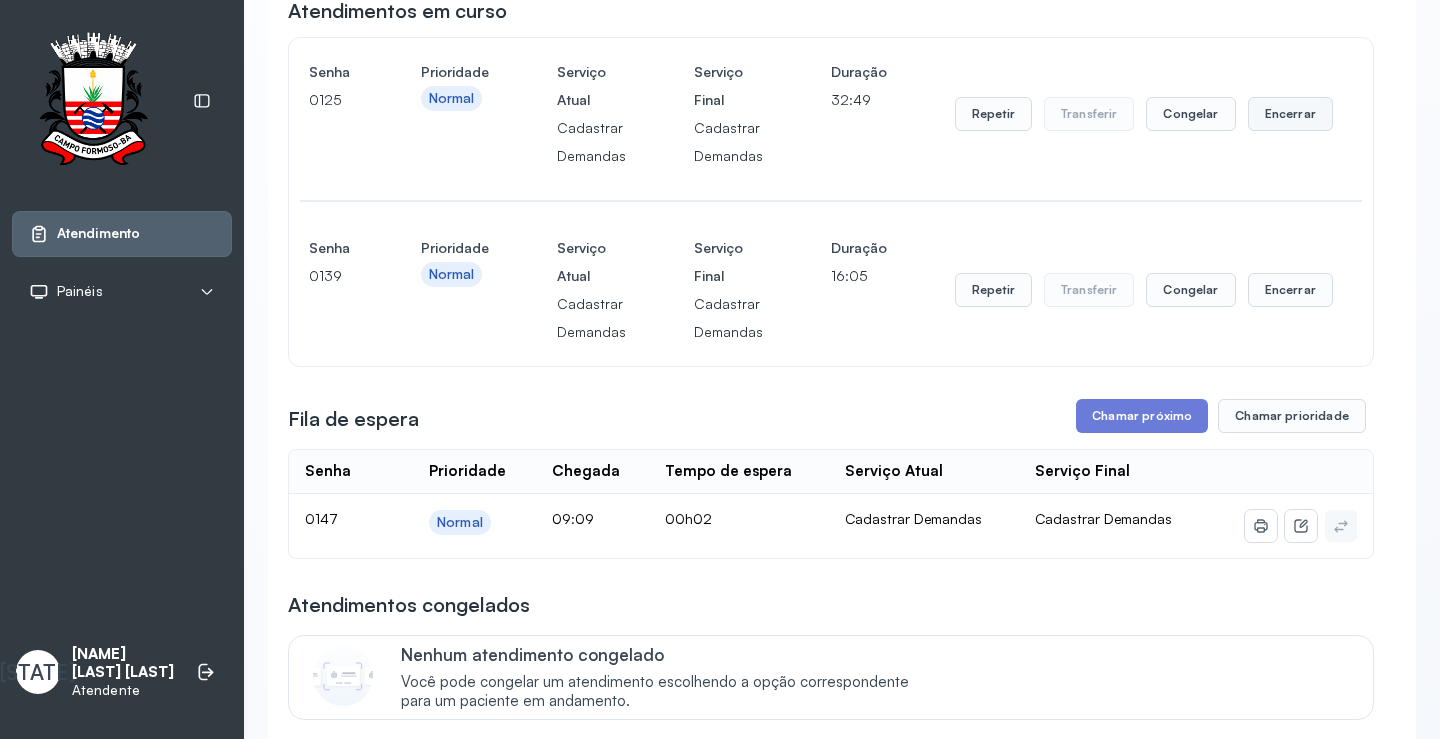 click on "Encerrar" at bounding box center [1290, 114] 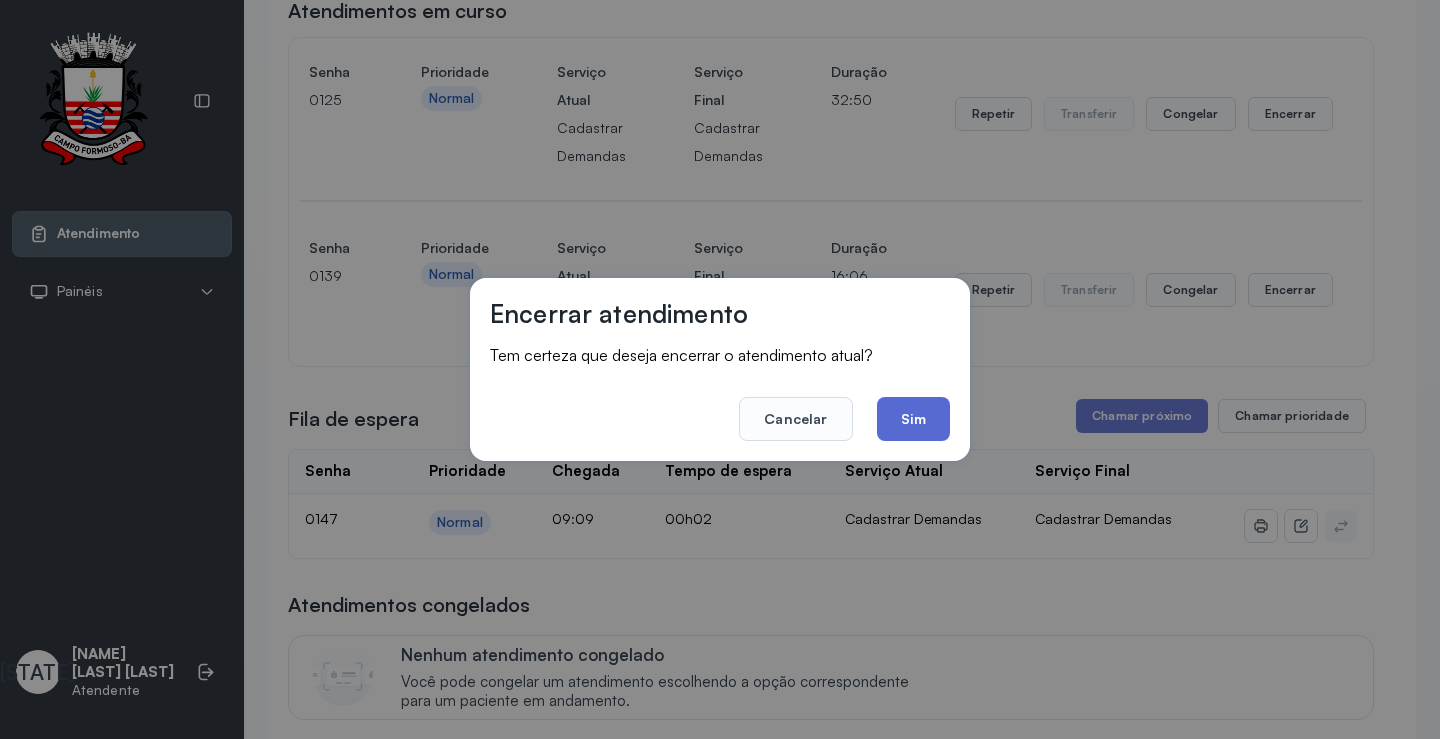click on "Sim" 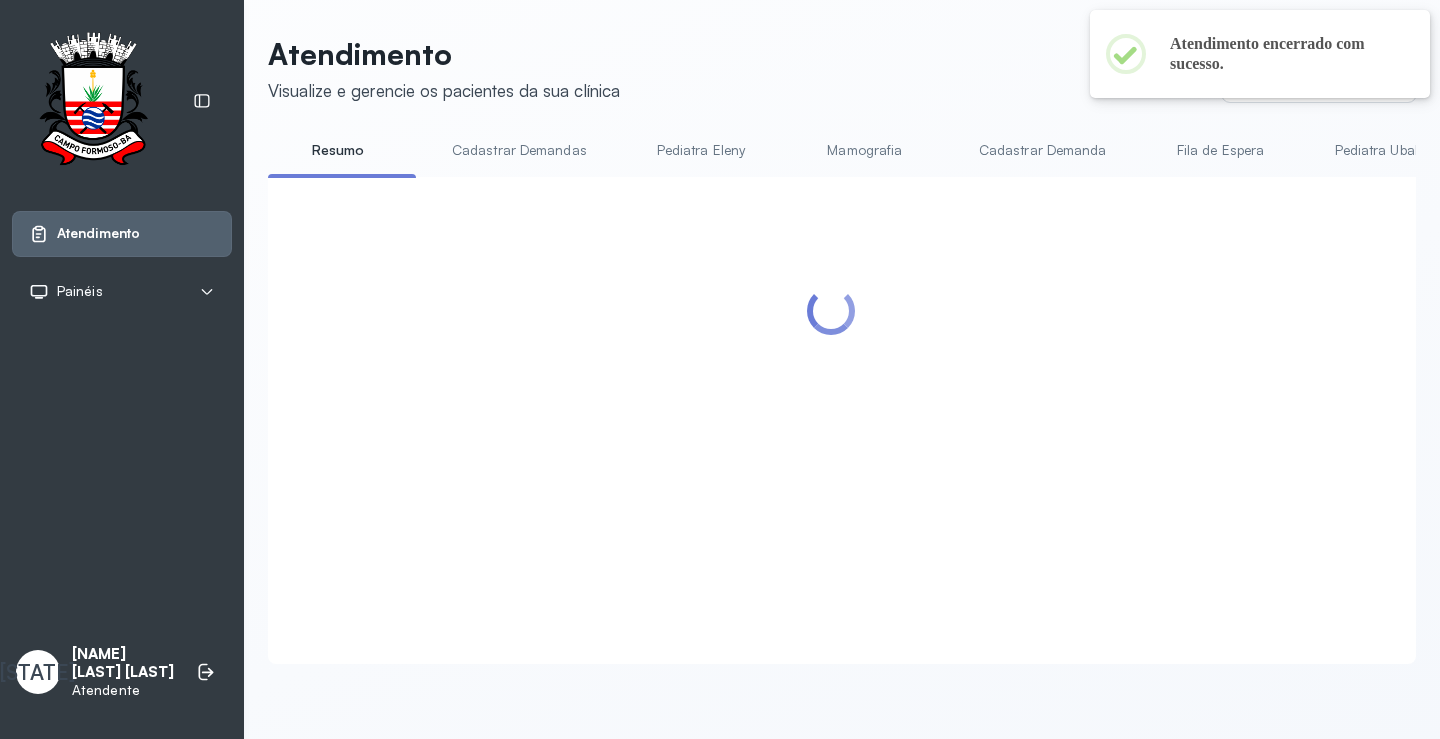 scroll, scrollTop: 200, scrollLeft: 0, axis: vertical 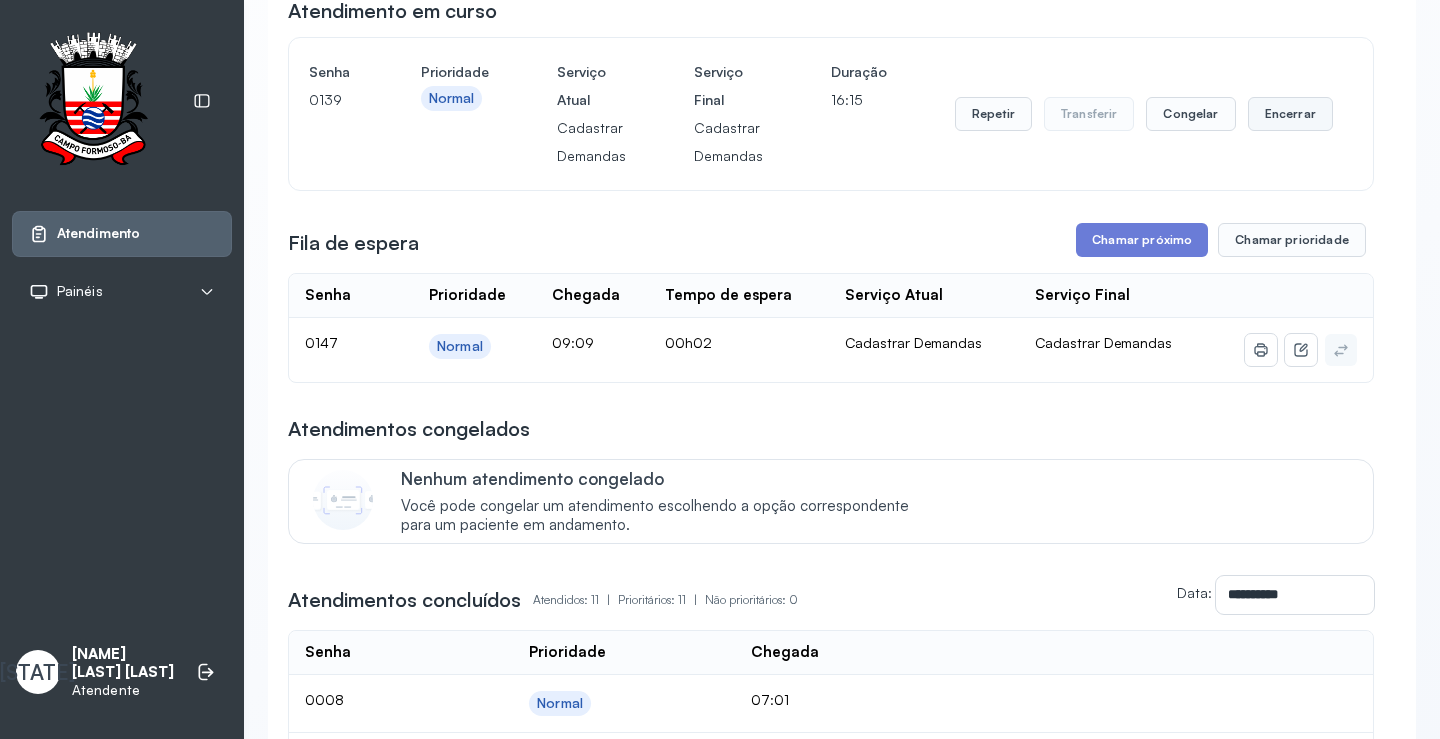 click on "Encerrar" at bounding box center [1290, 114] 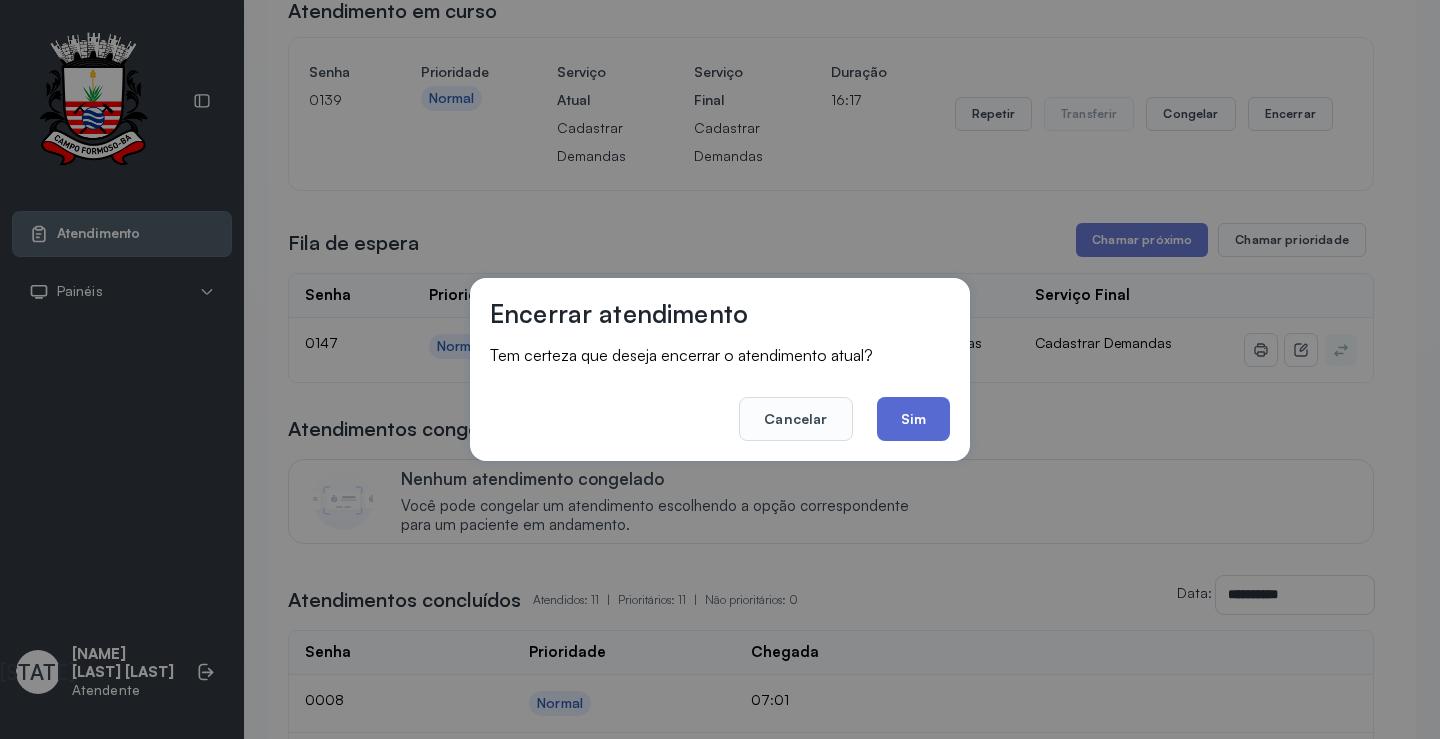 click on "Sim" 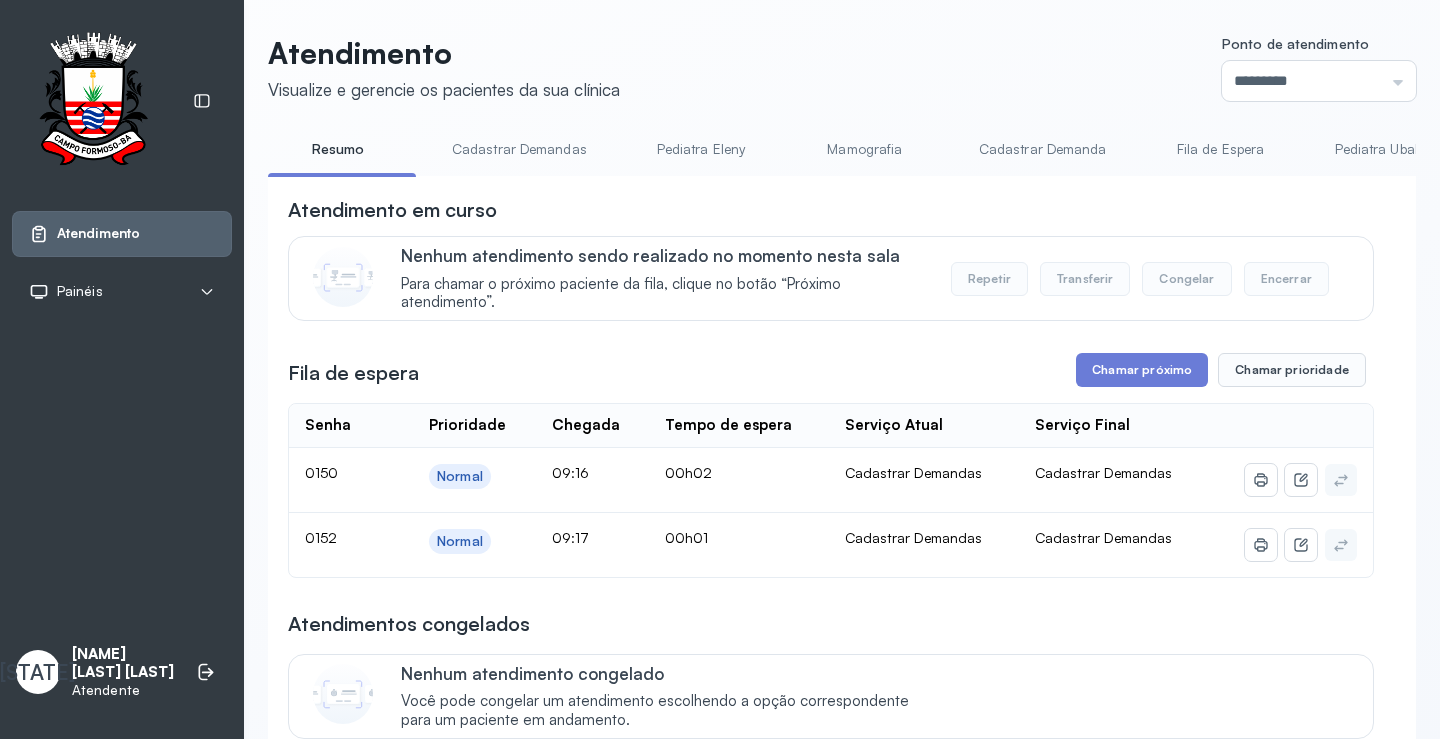 scroll, scrollTop: 200, scrollLeft: 0, axis: vertical 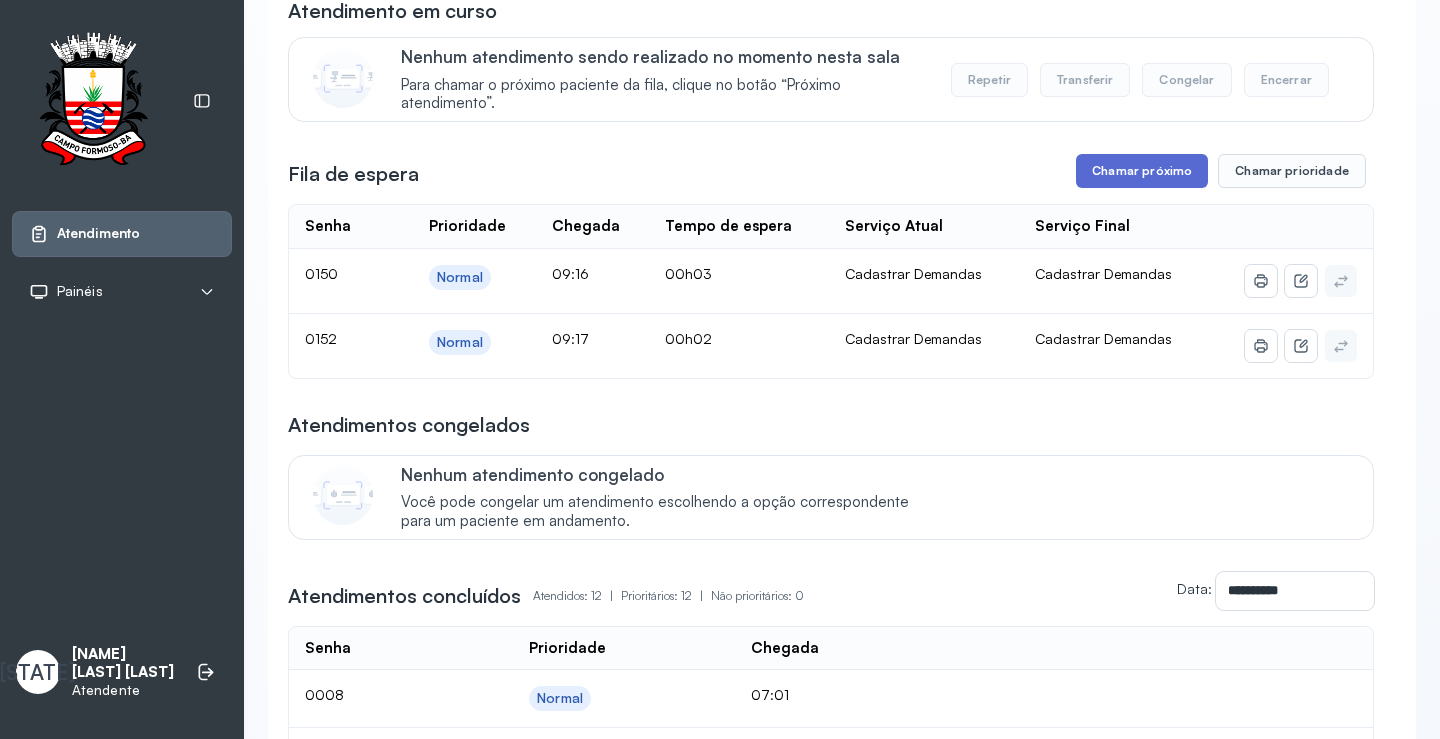click on "Chamar próximo" at bounding box center [1142, 171] 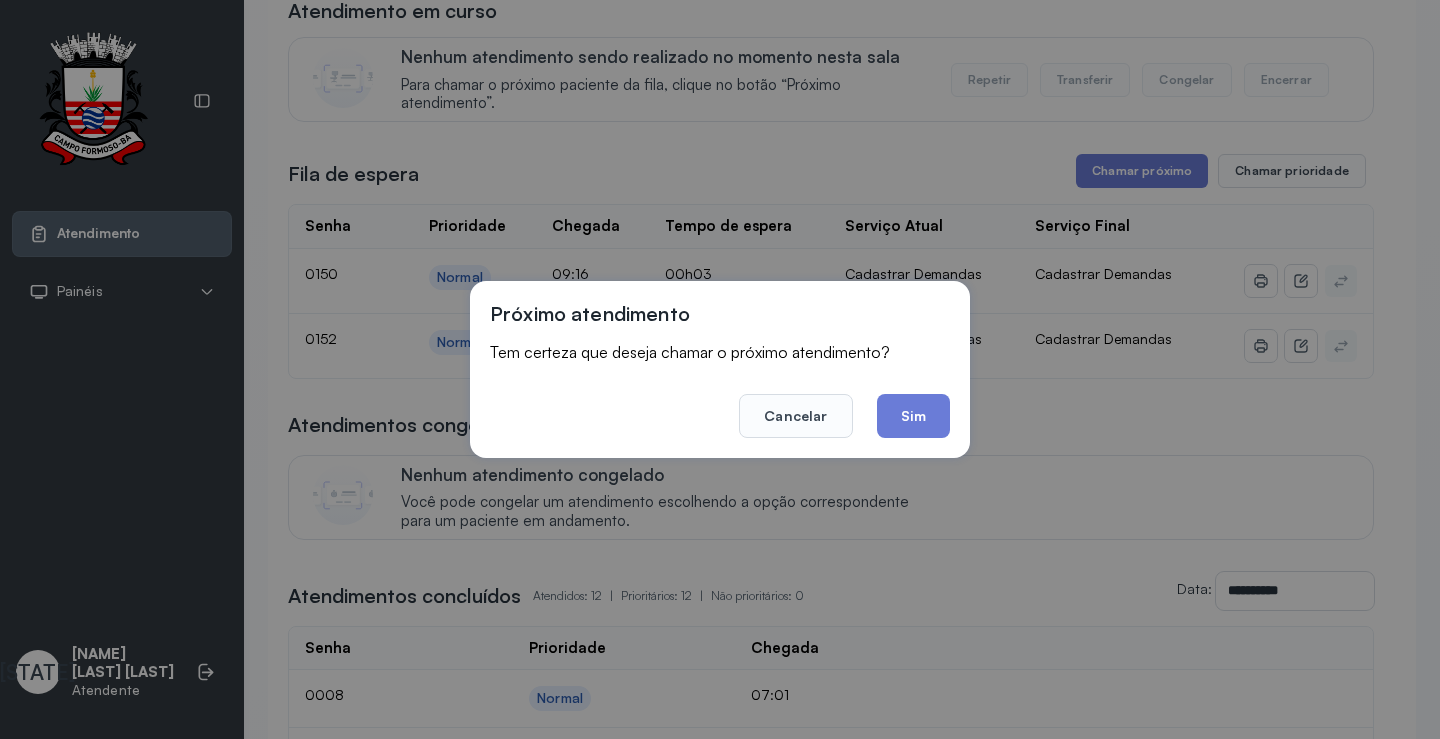 drag, startPoint x: 914, startPoint y: 415, endPoint x: 928, endPoint y: 407, distance: 16.124516 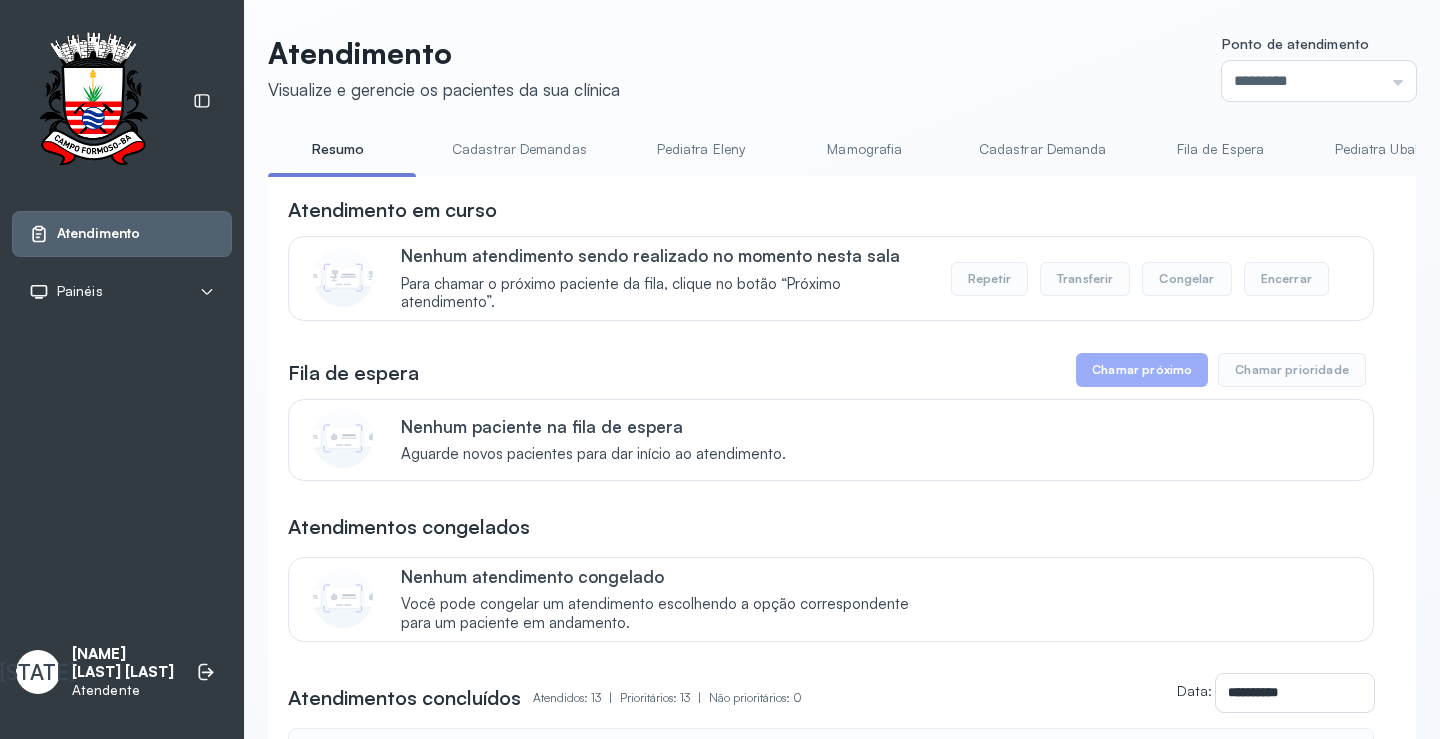 scroll, scrollTop: 0, scrollLeft: 0, axis: both 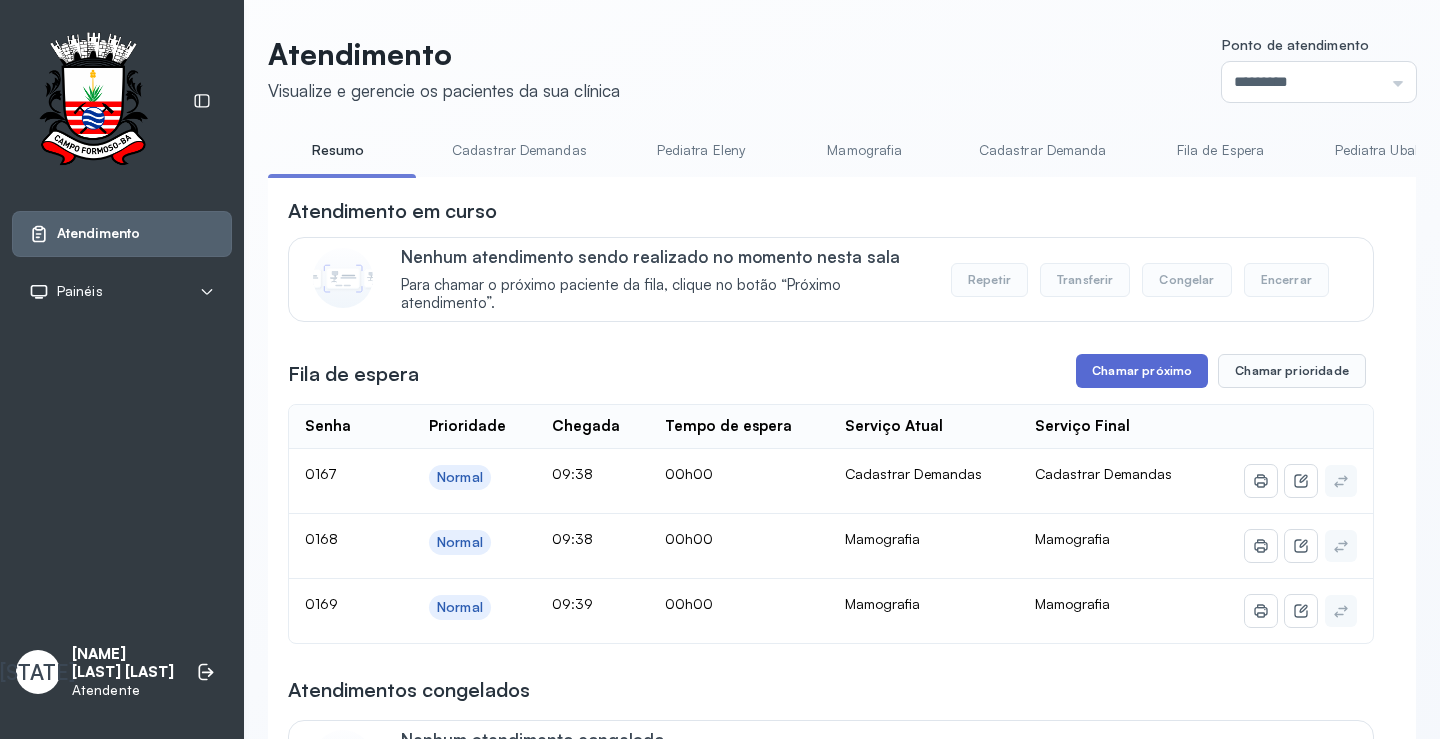 click on "Chamar próximo" at bounding box center [1142, 371] 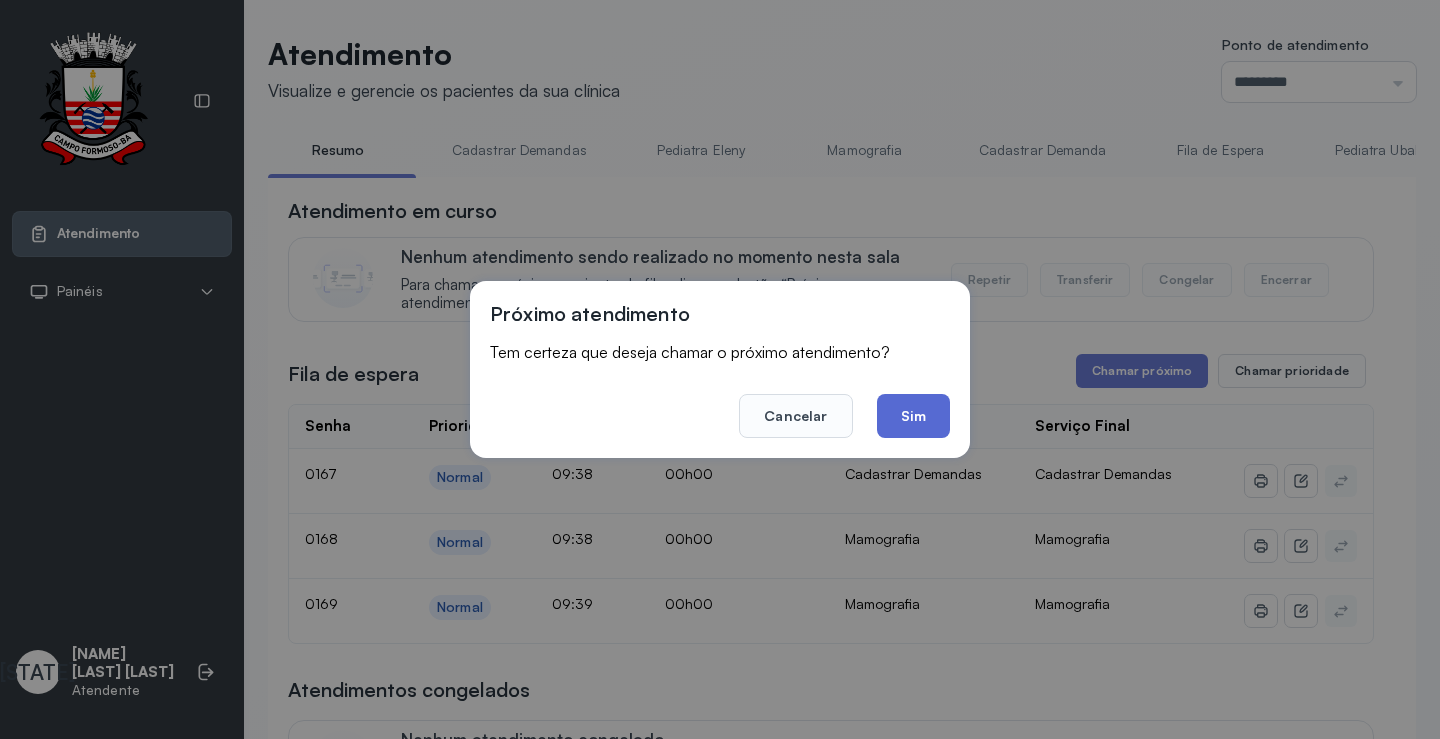 click on "Sim" 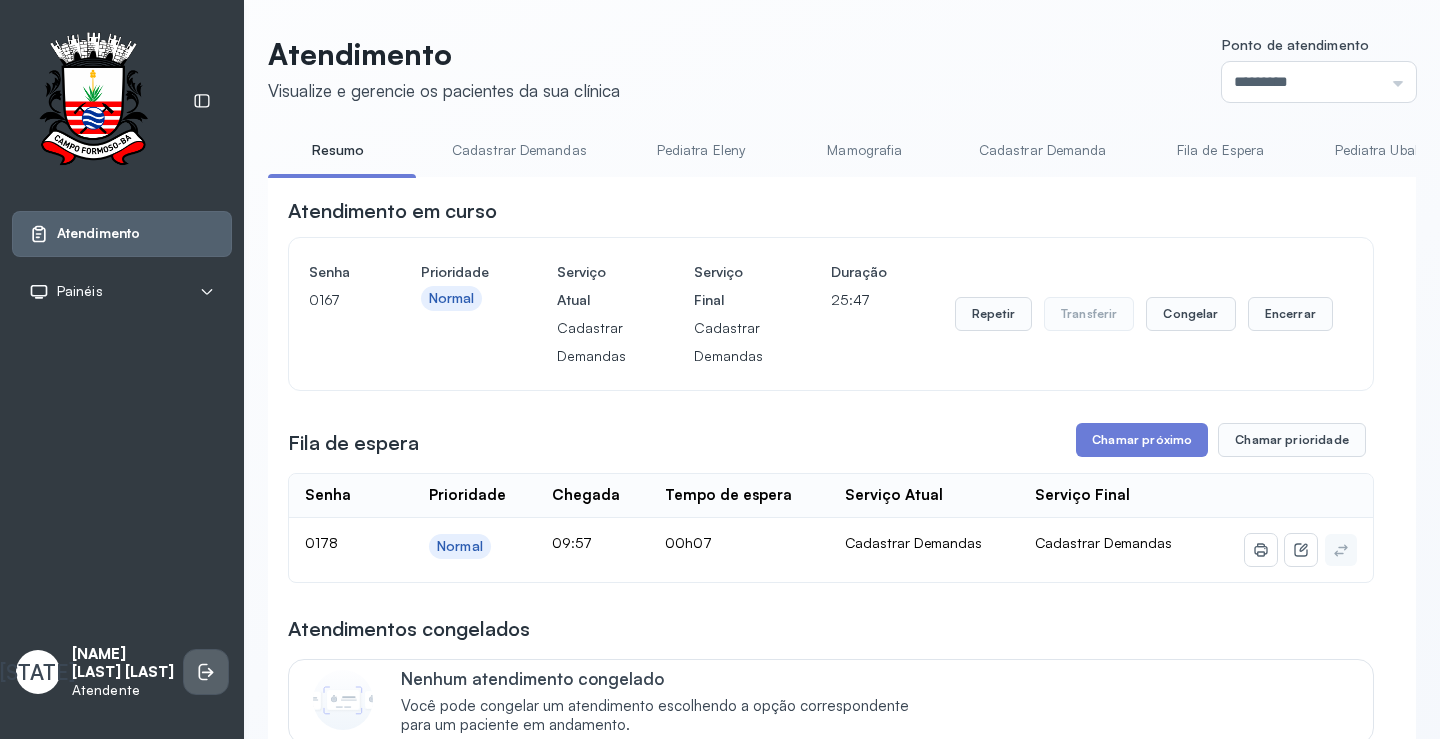 click 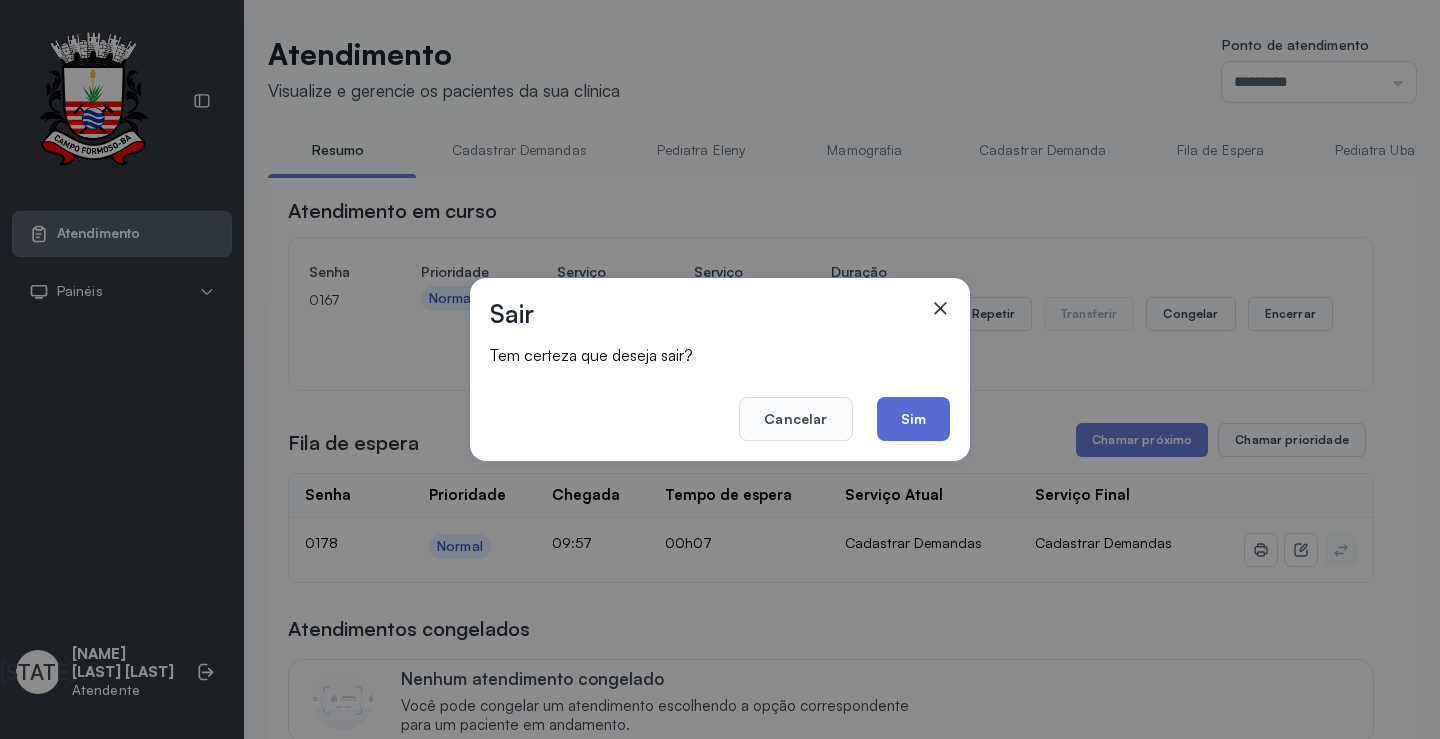click on "Sim" 